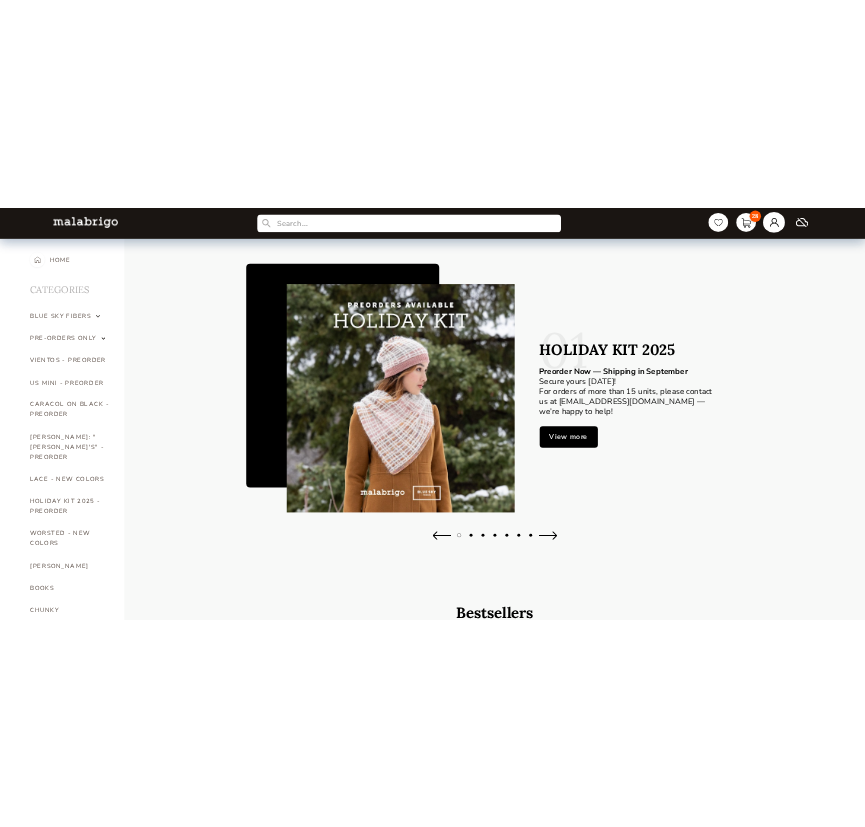 scroll, scrollTop: 0, scrollLeft: 0, axis: both 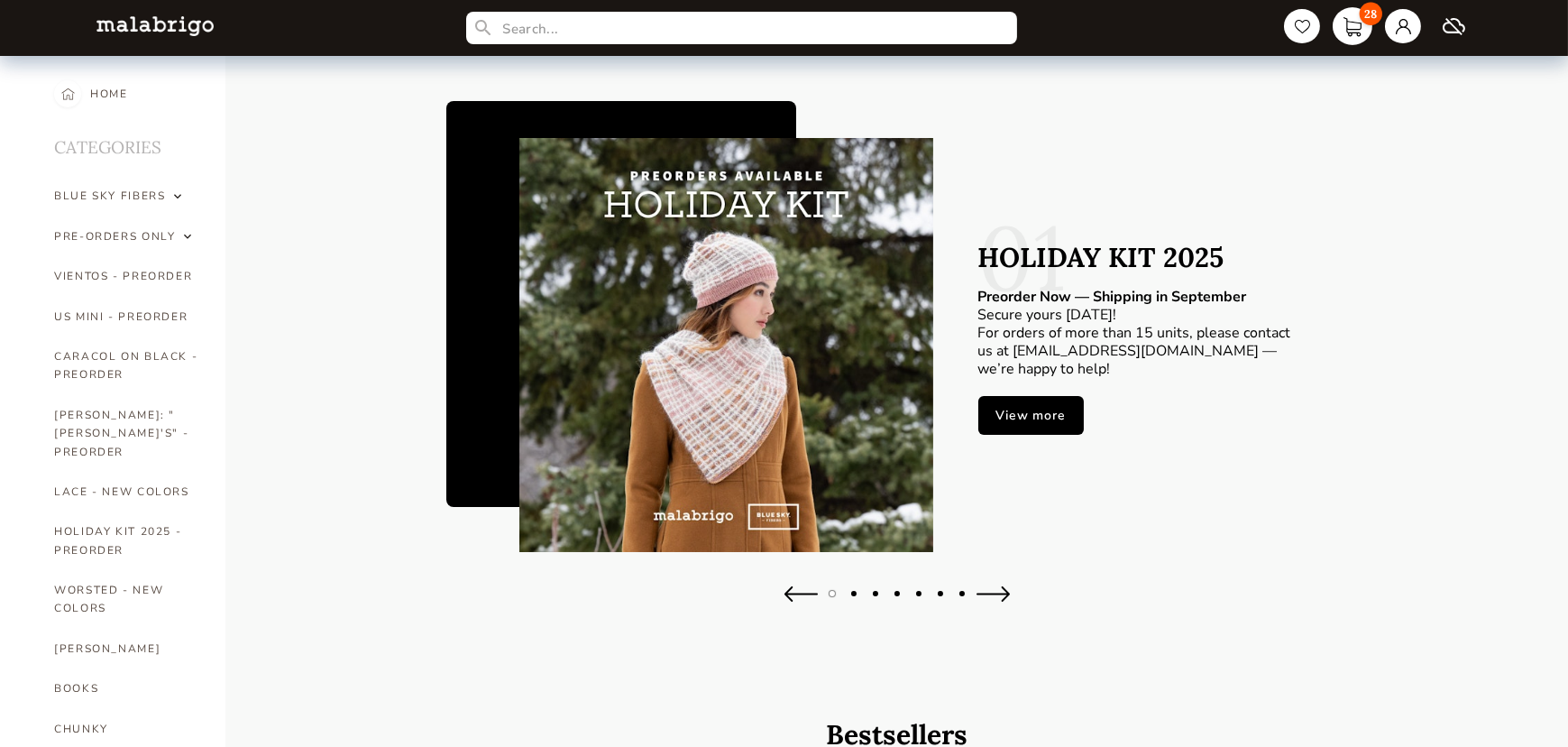 click on "28" at bounding box center [1353, 26] 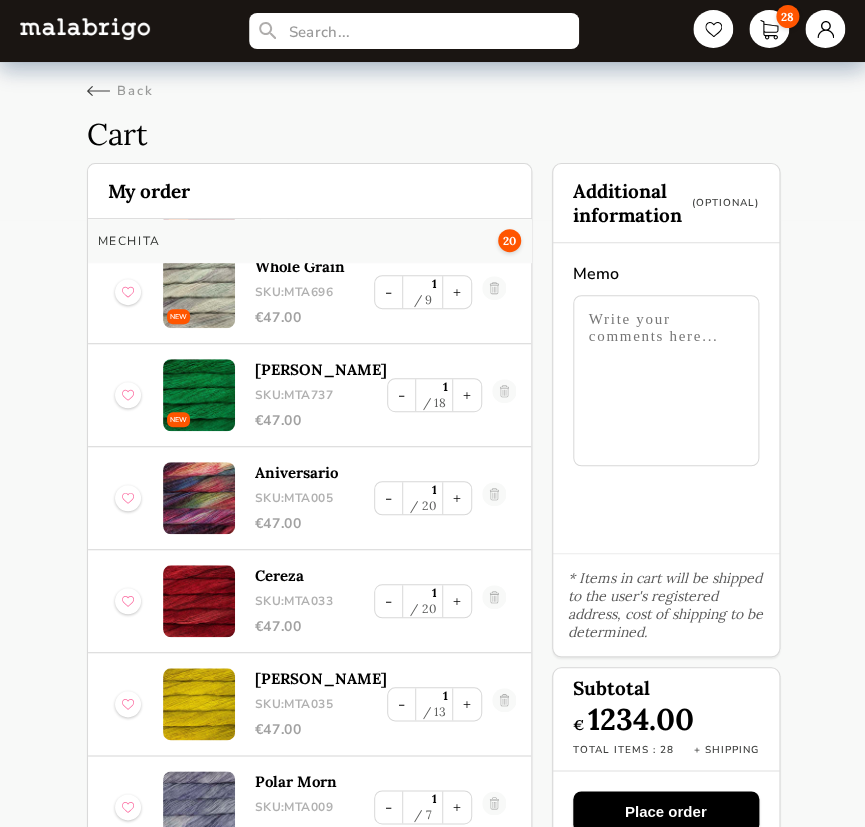scroll, scrollTop: 0, scrollLeft: 0, axis: both 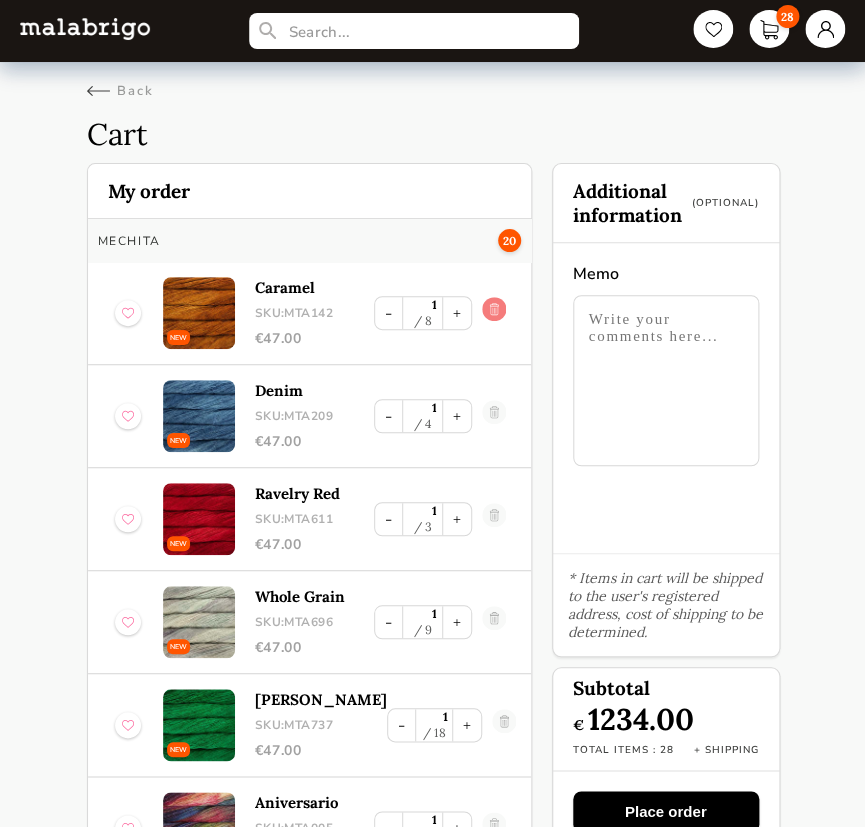 click at bounding box center [494, 313] 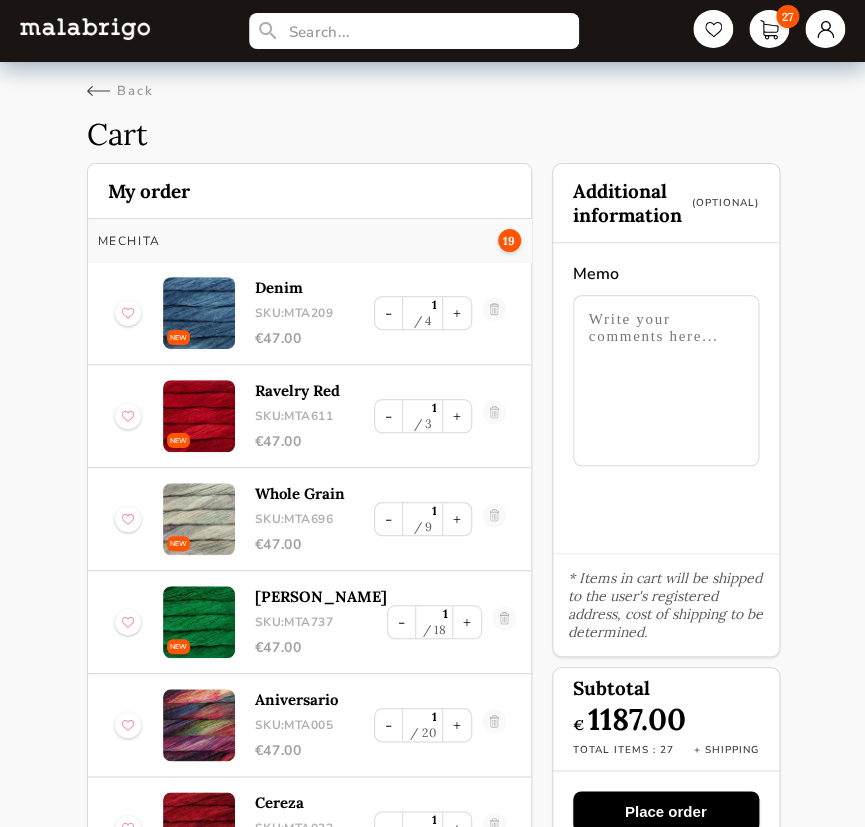 click at bounding box center (494, 313) 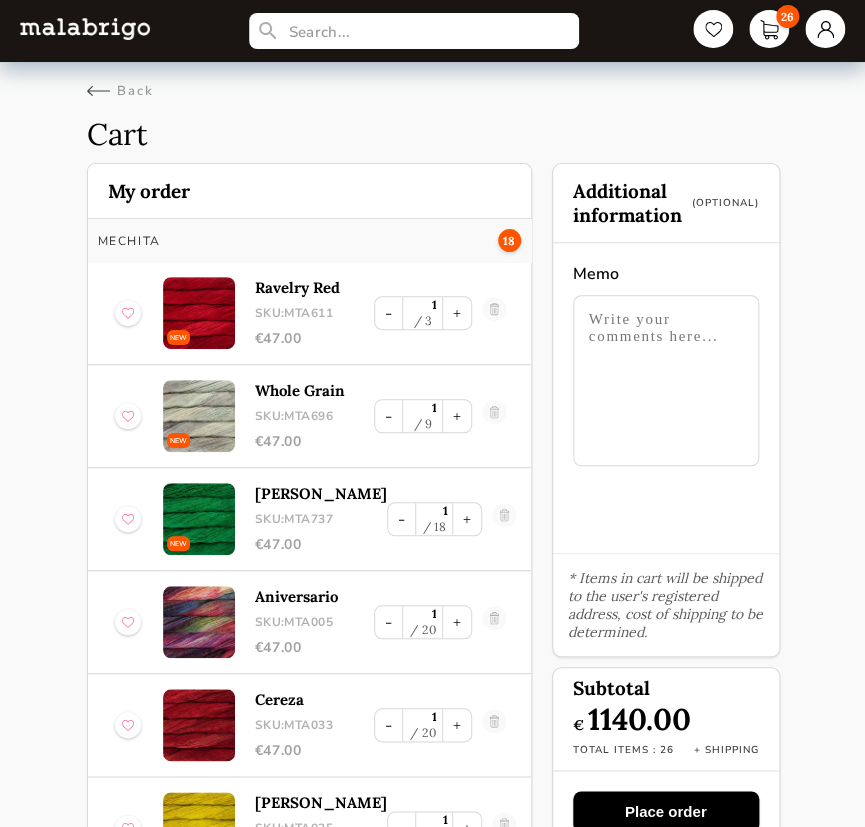 click at bounding box center [494, 313] 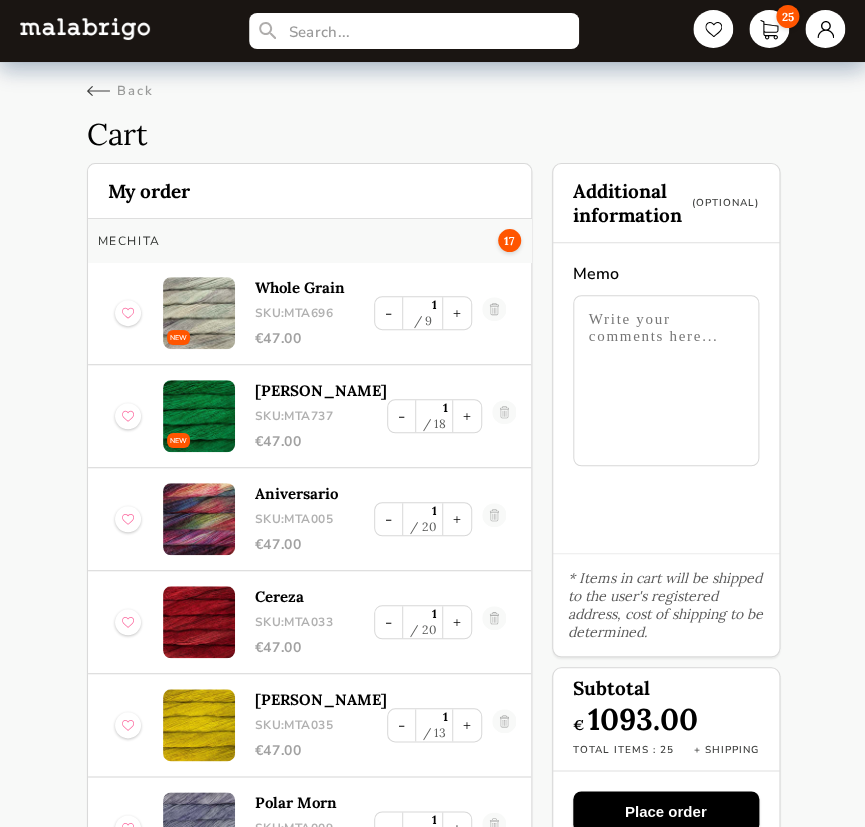 click at bounding box center (494, 313) 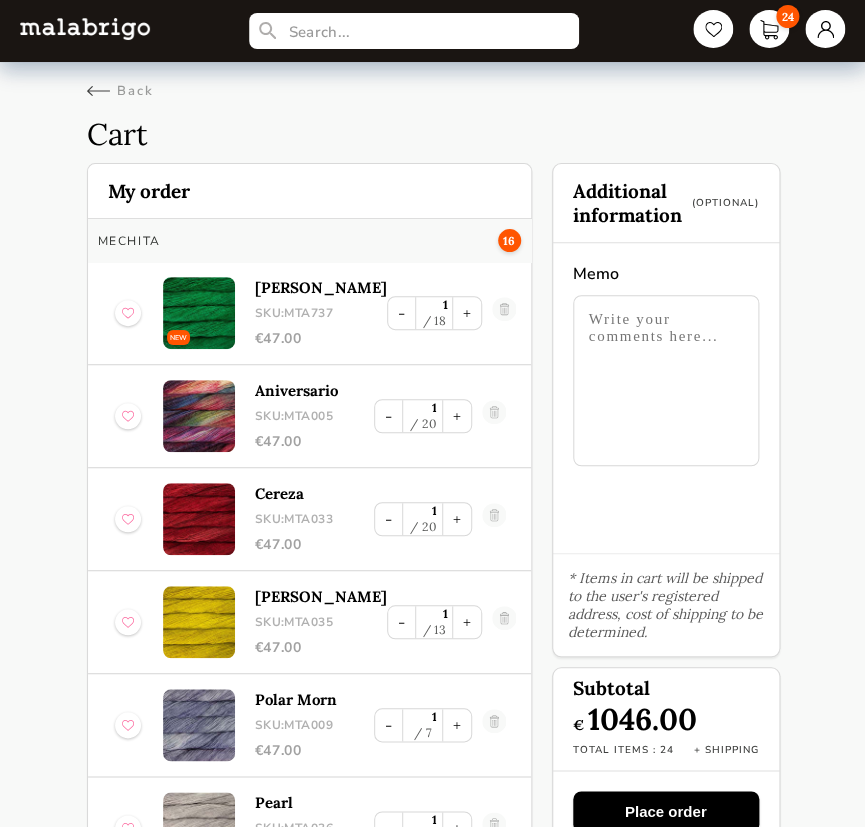 click at bounding box center [504, 313] 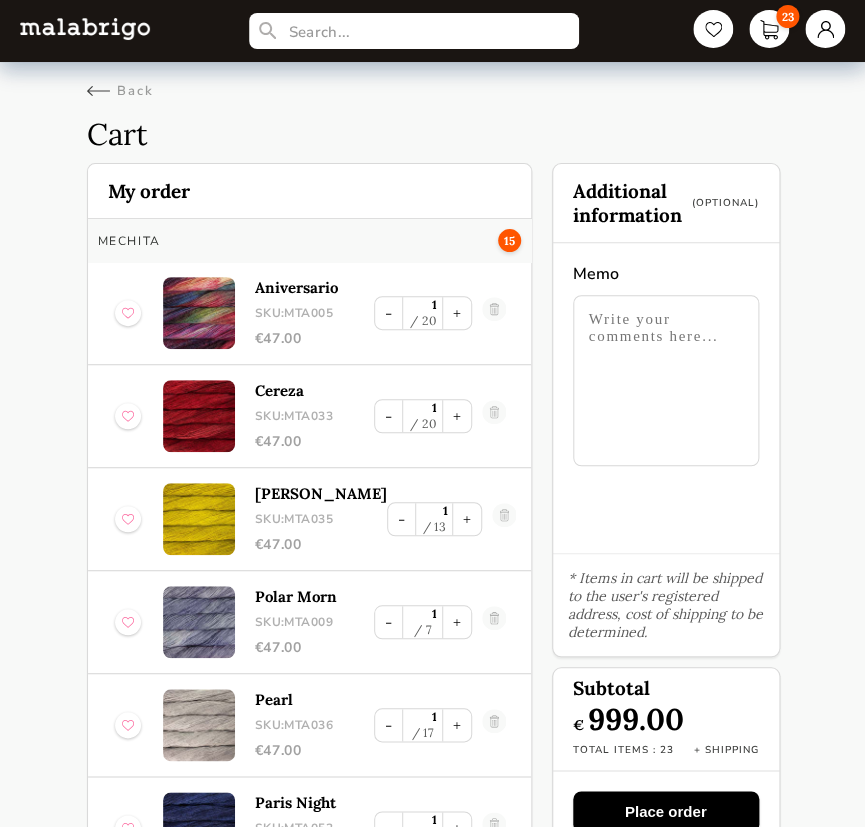 click at bounding box center [494, 313] 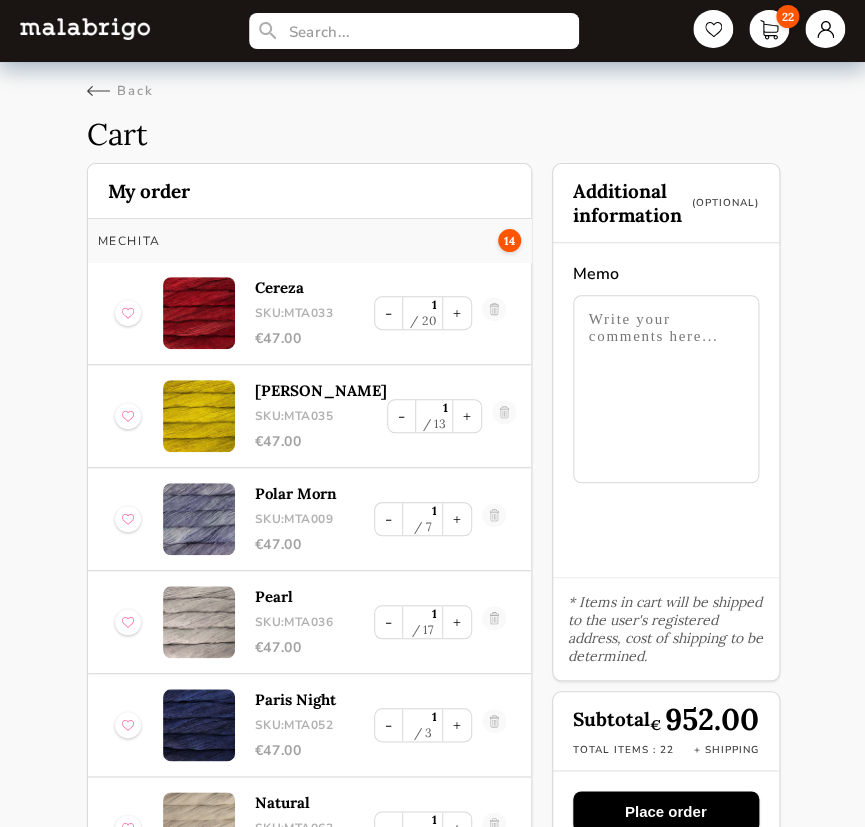 click at bounding box center [494, 313] 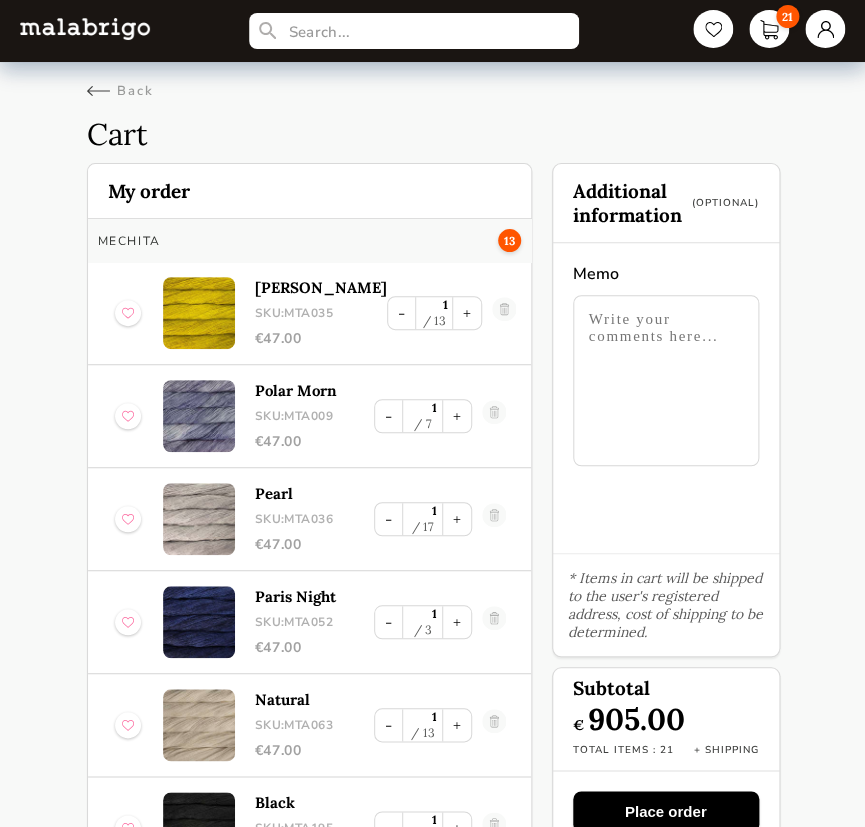 click at bounding box center (504, 313) 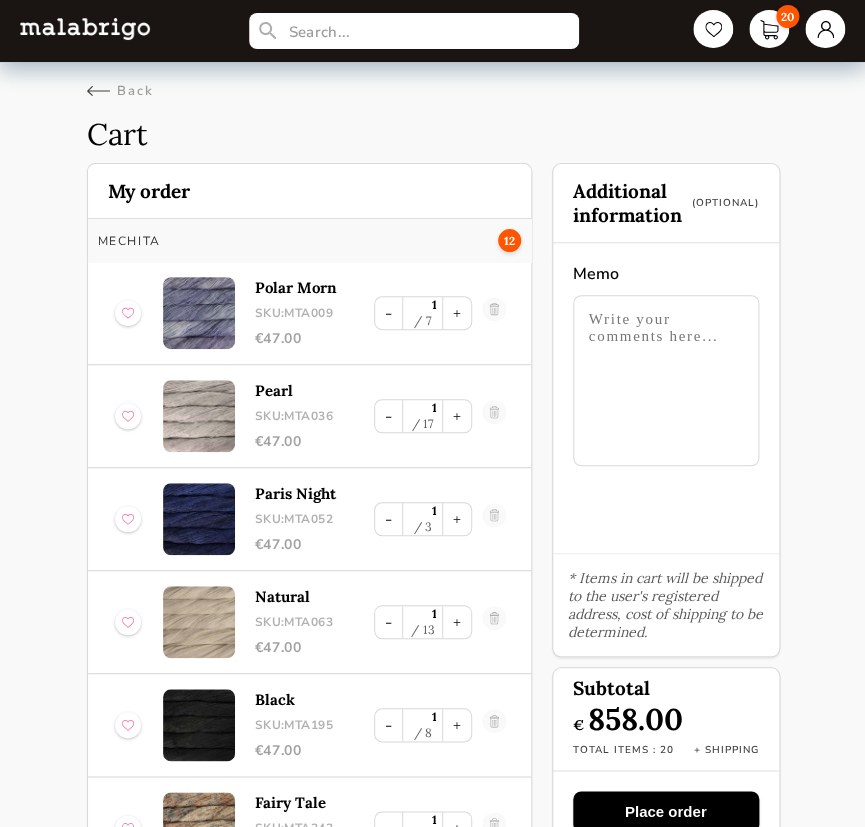 click at bounding box center [494, 313] 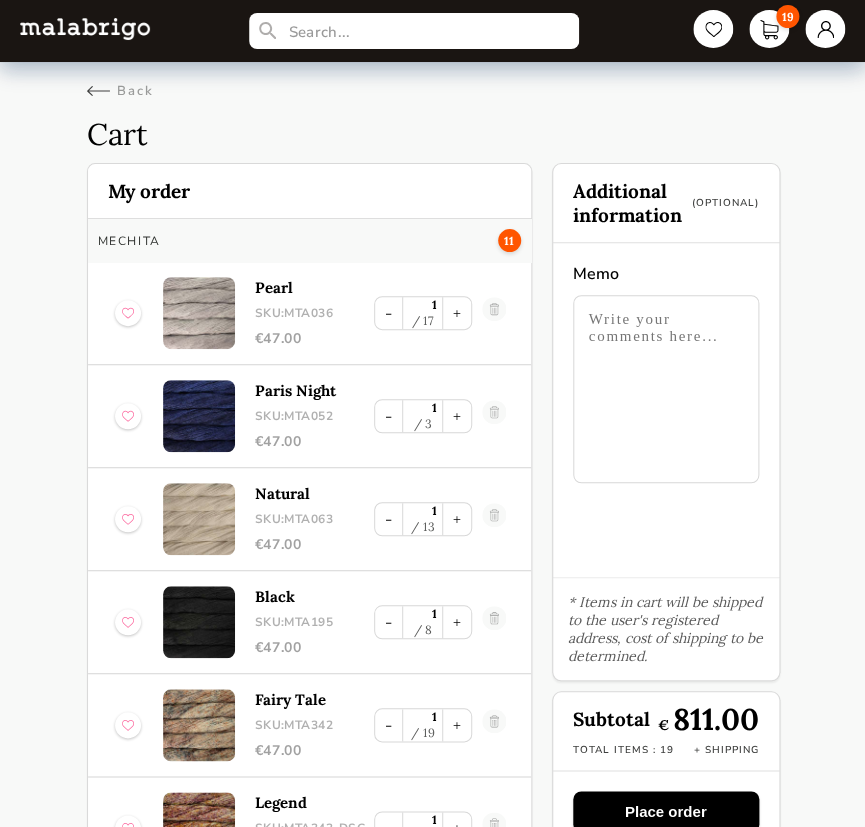 click at bounding box center [494, 313] 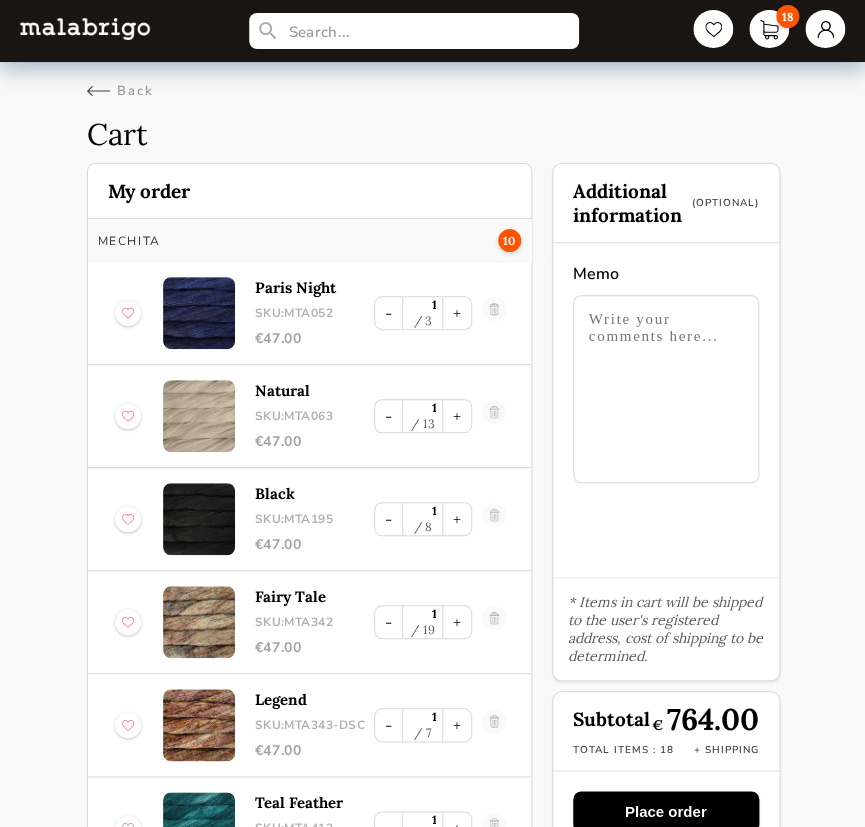 click at bounding box center [494, 313] 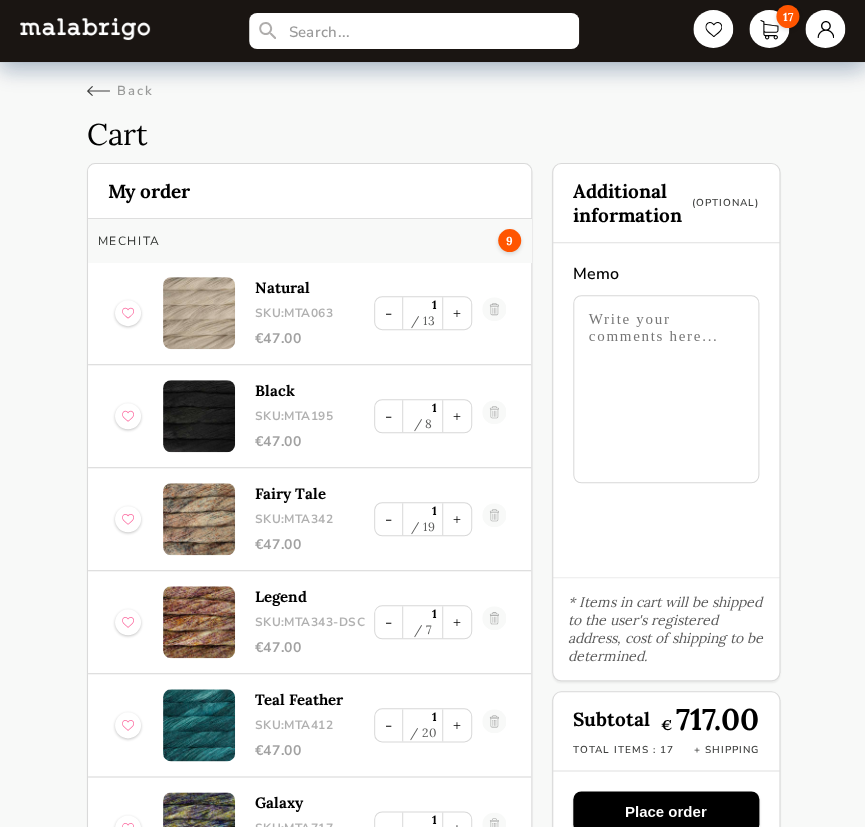 click at bounding box center (494, 313) 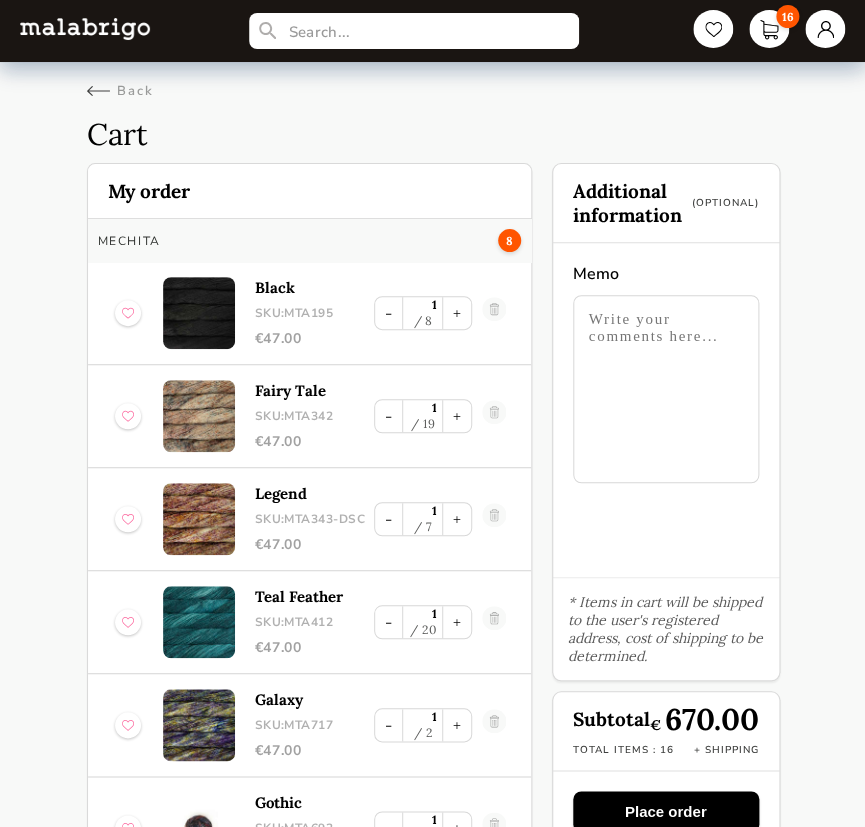 click at bounding box center (494, 313) 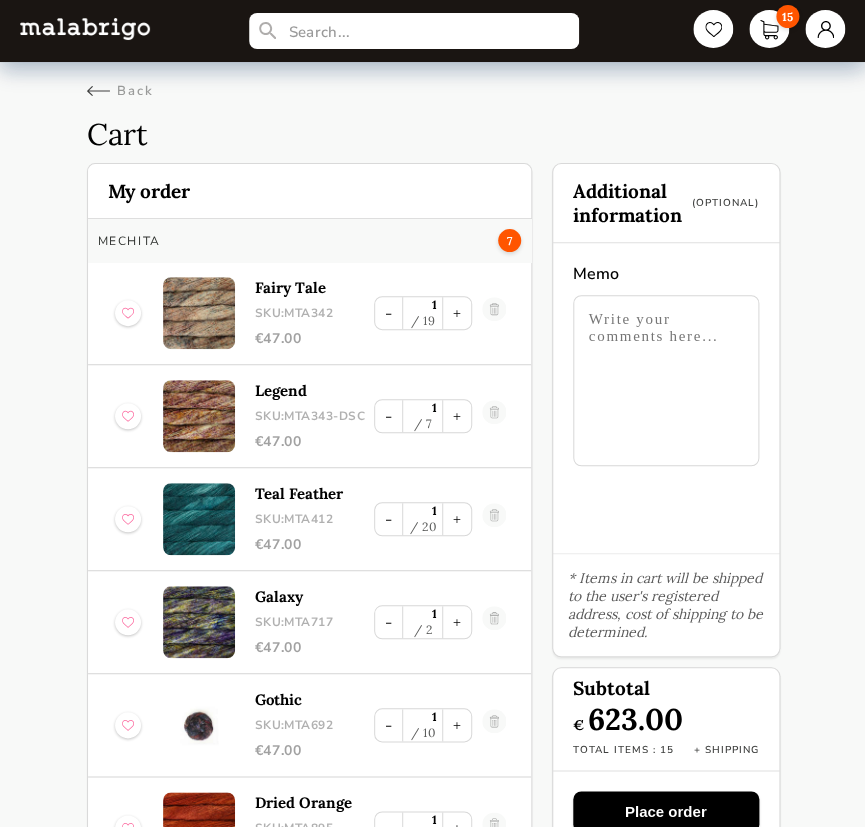 click at bounding box center (494, 313) 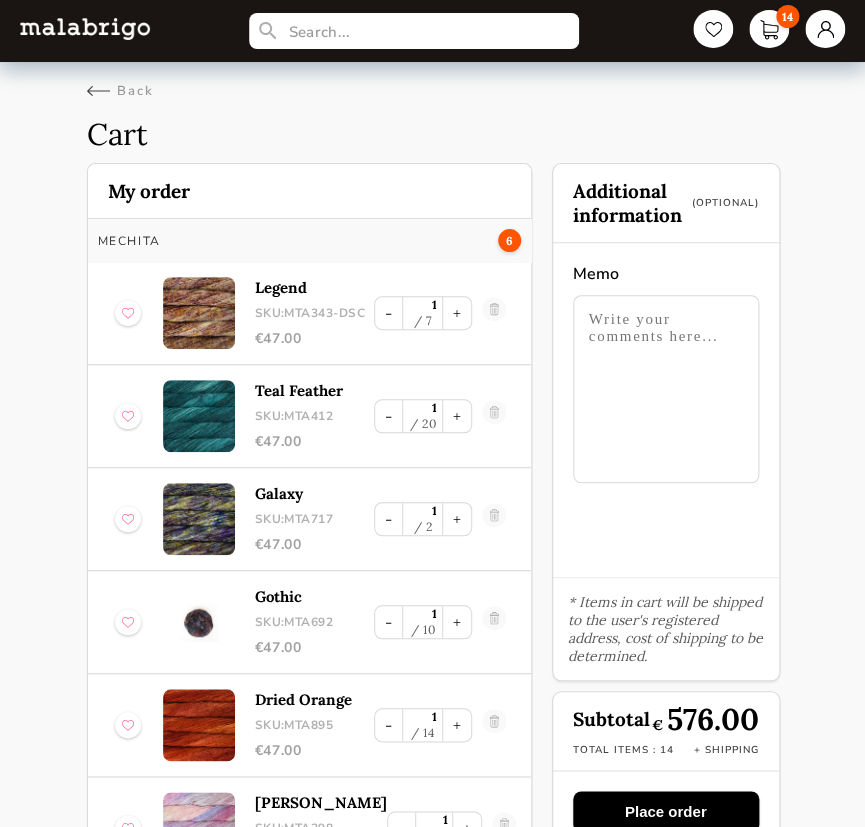 click at bounding box center (494, 313) 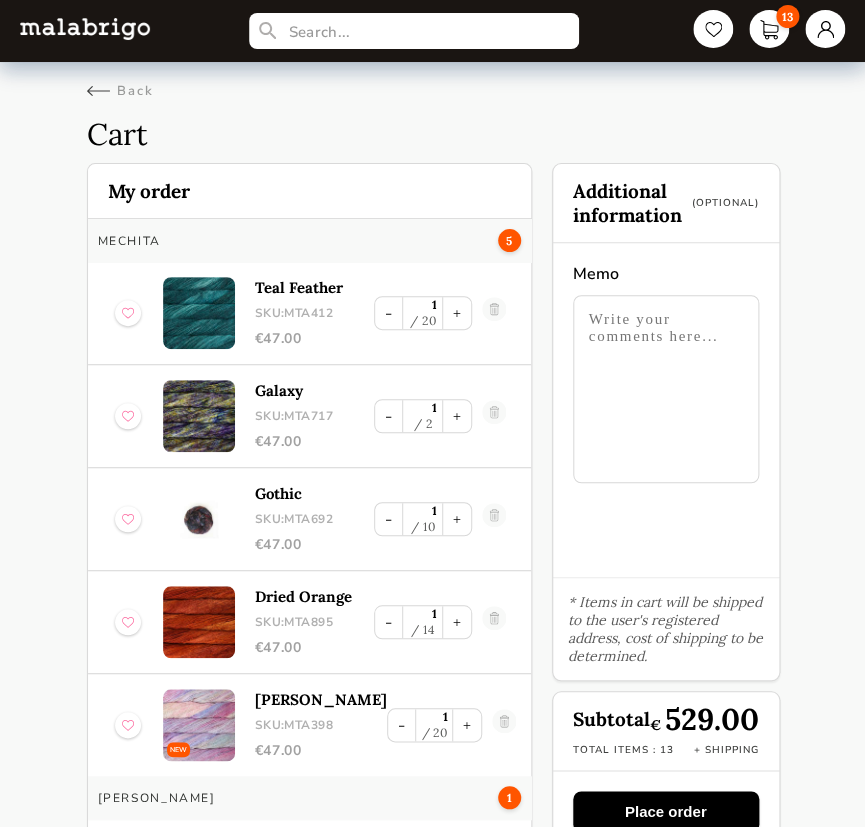 click at bounding box center [494, 313] 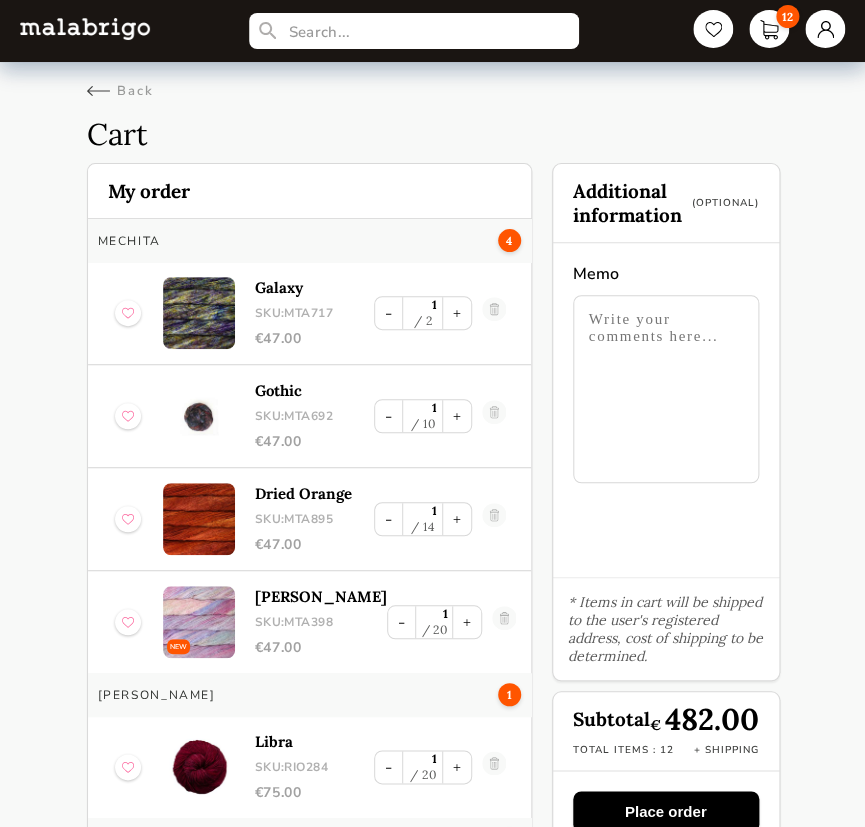 click at bounding box center (494, 313) 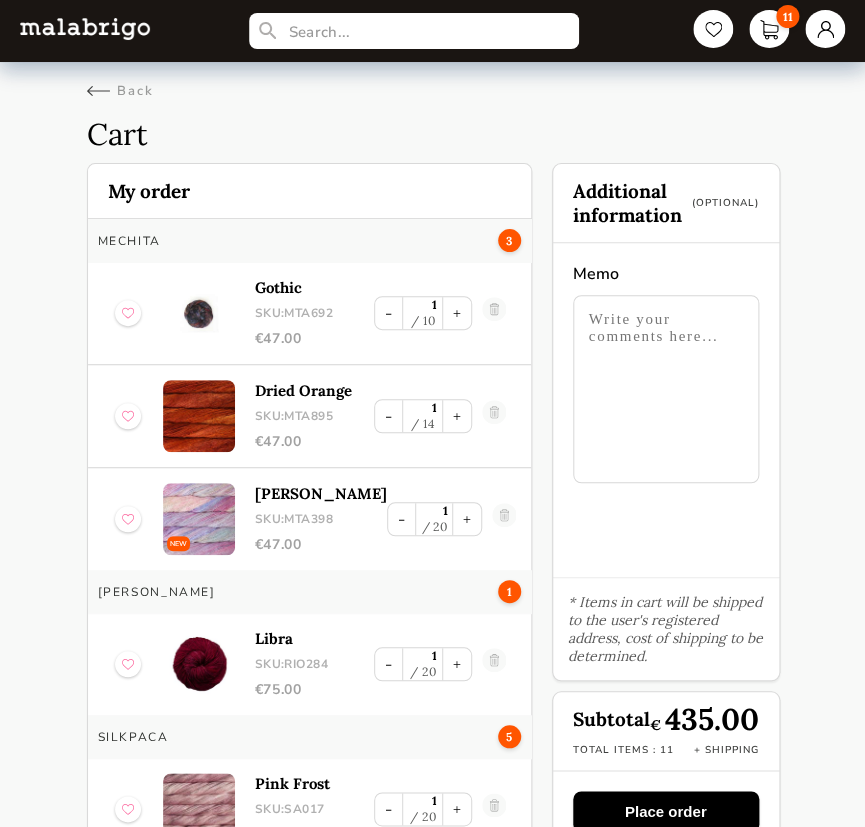 click at bounding box center [494, 313] 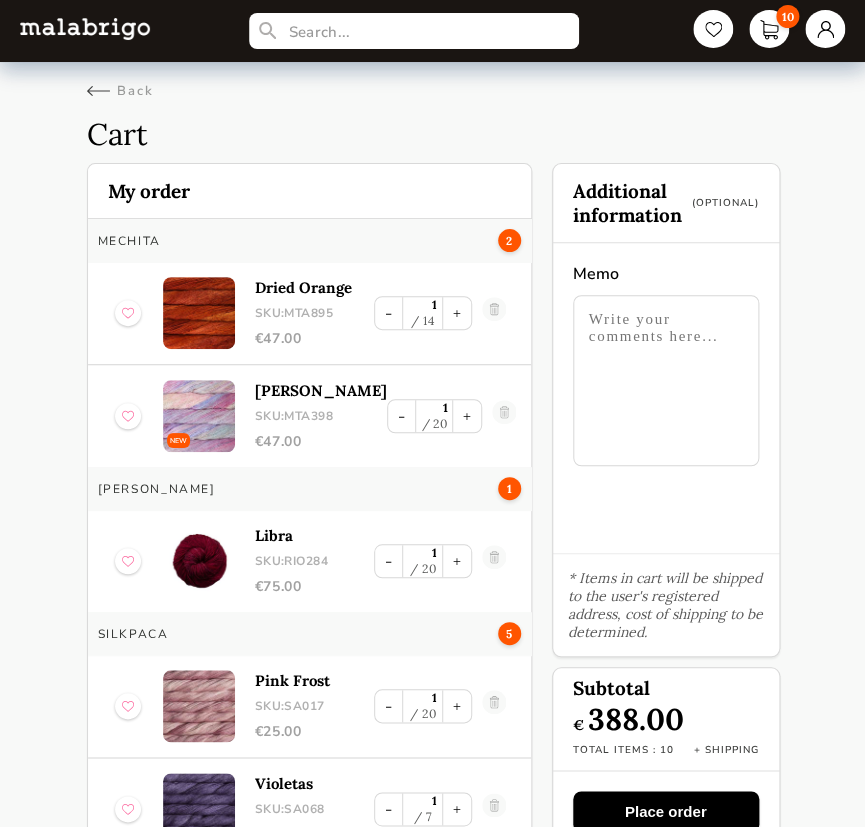 click at bounding box center [494, 313] 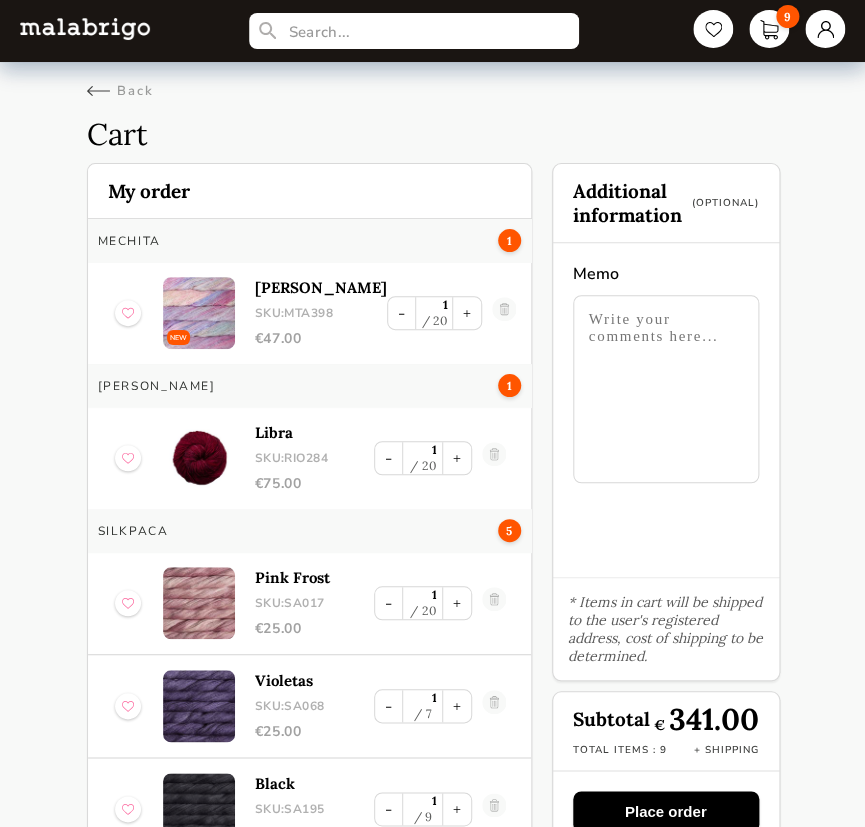 click at bounding box center (504, 313) 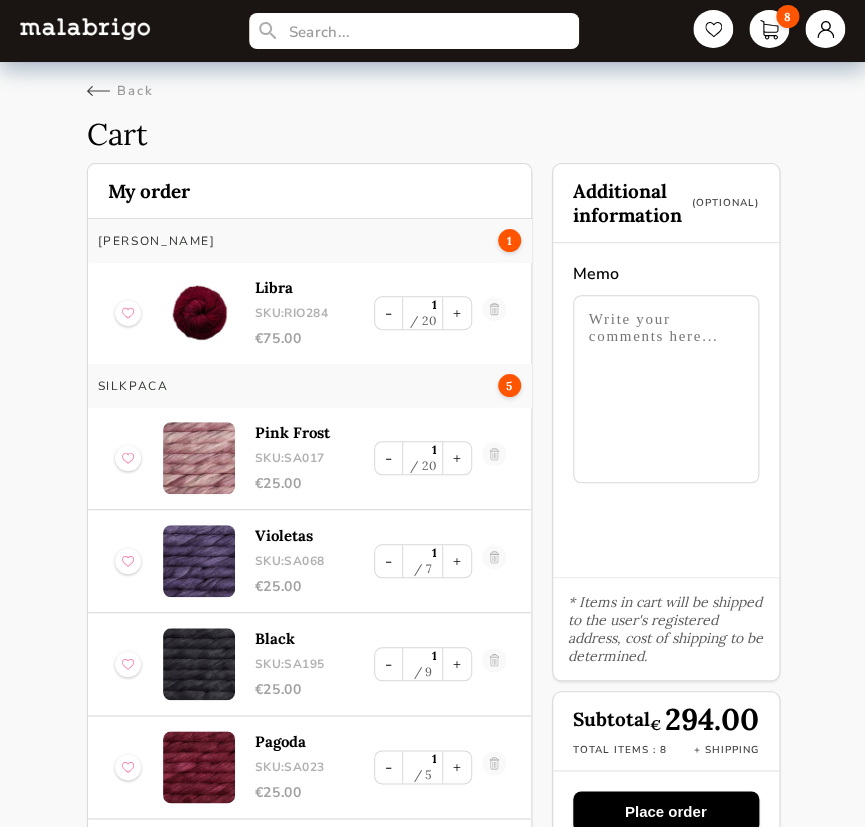 click at bounding box center (85, 28) 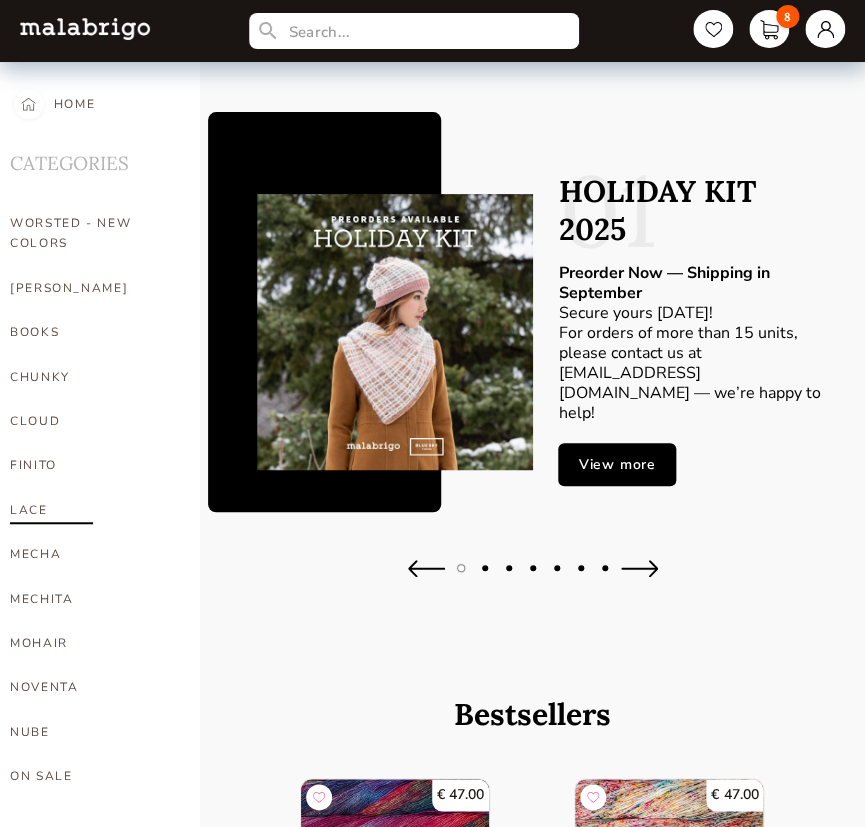 scroll, scrollTop: 454, scrollLeft: 0, axis: vertical 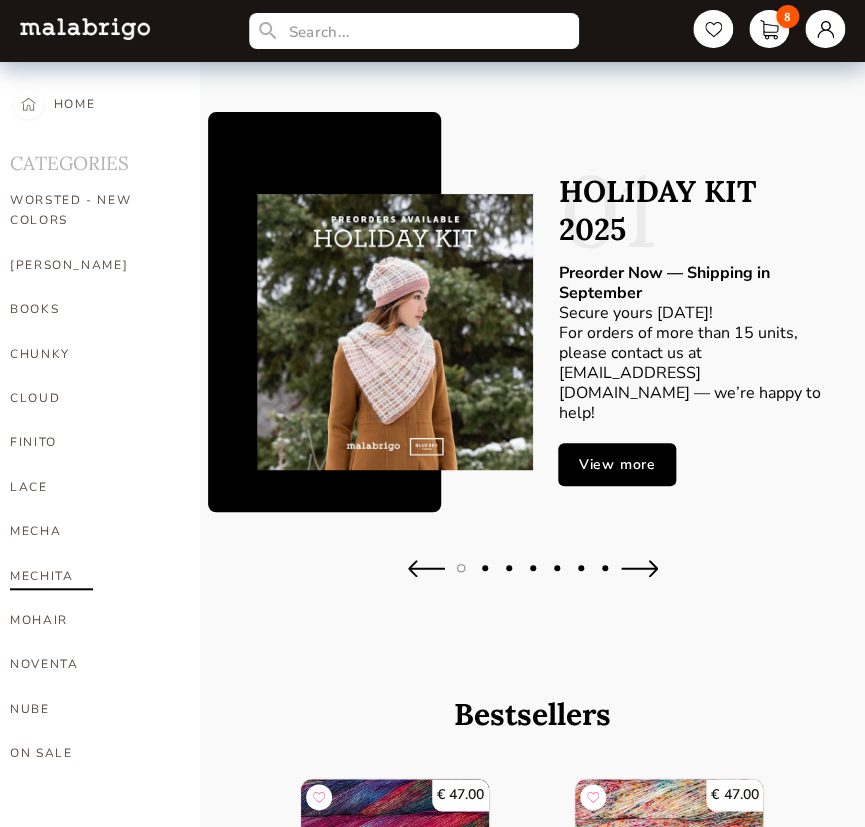 click on "MECHITA" at bounding box center (93, 576) 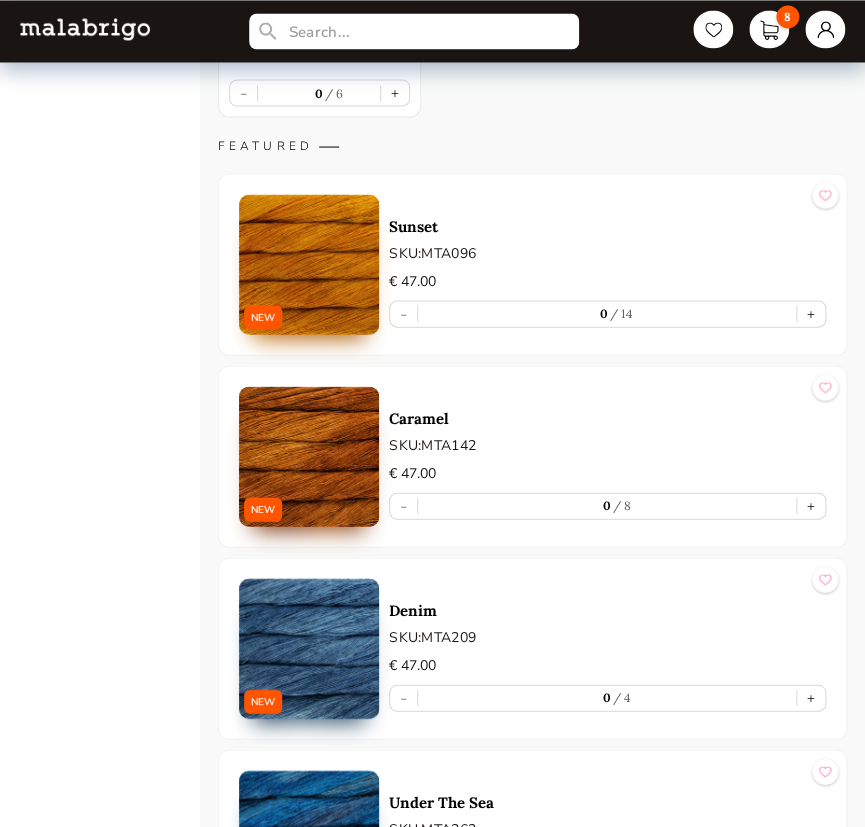 scroll, scrollTop: 909, scrollLeft: 0, axis: vertical 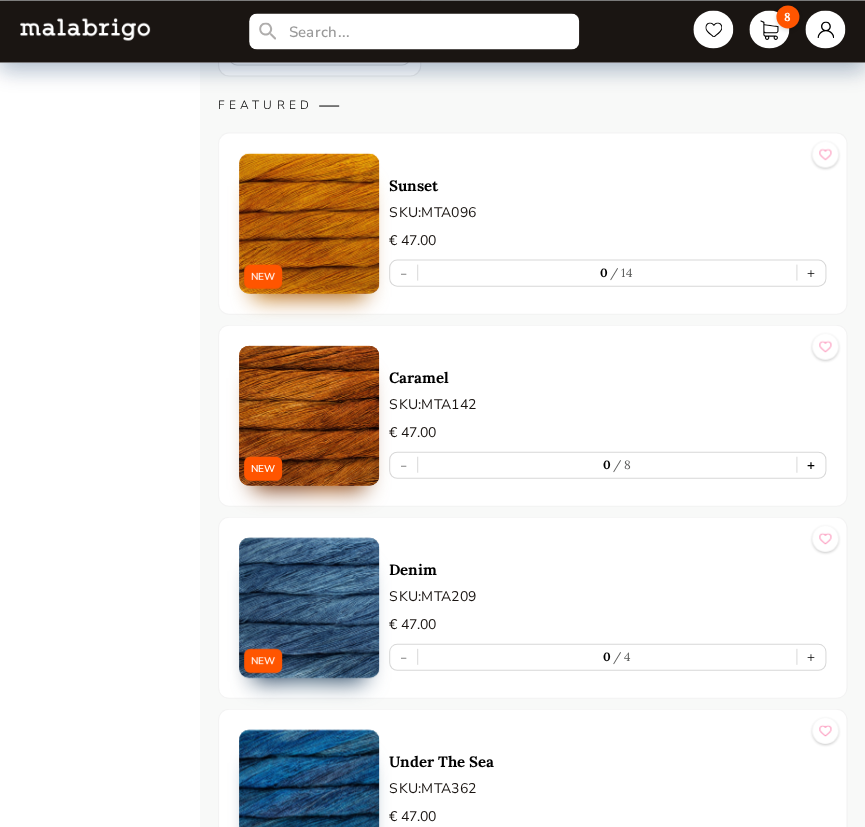 click on "+" at bounding box center (811, 464) 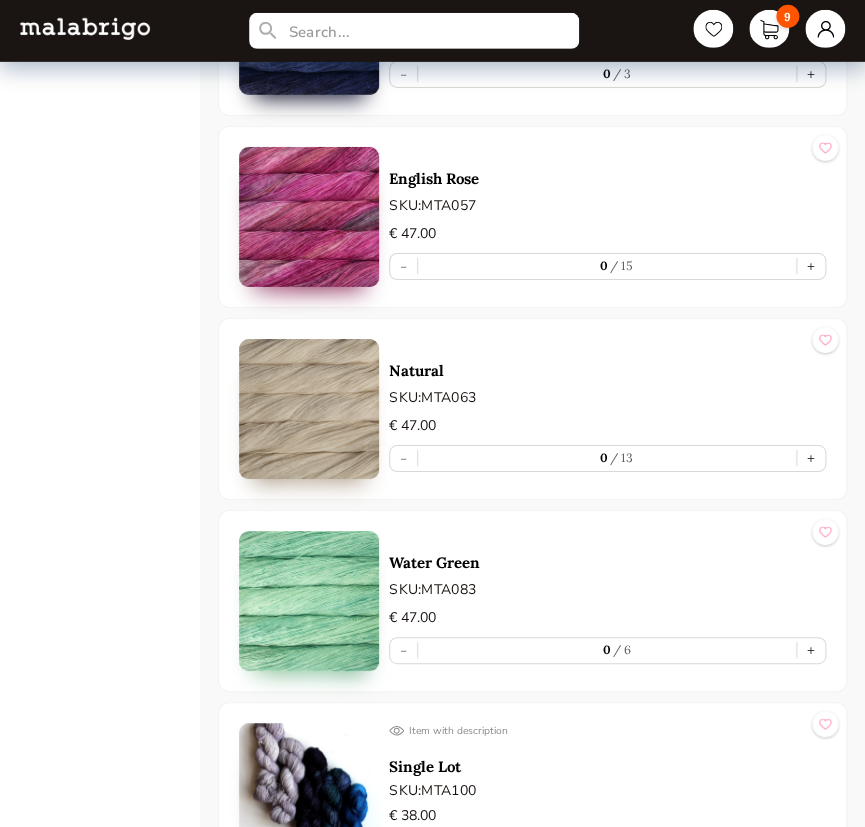 scroll, scrollTop: 7363, scrollLeft: 0, axis: vertical 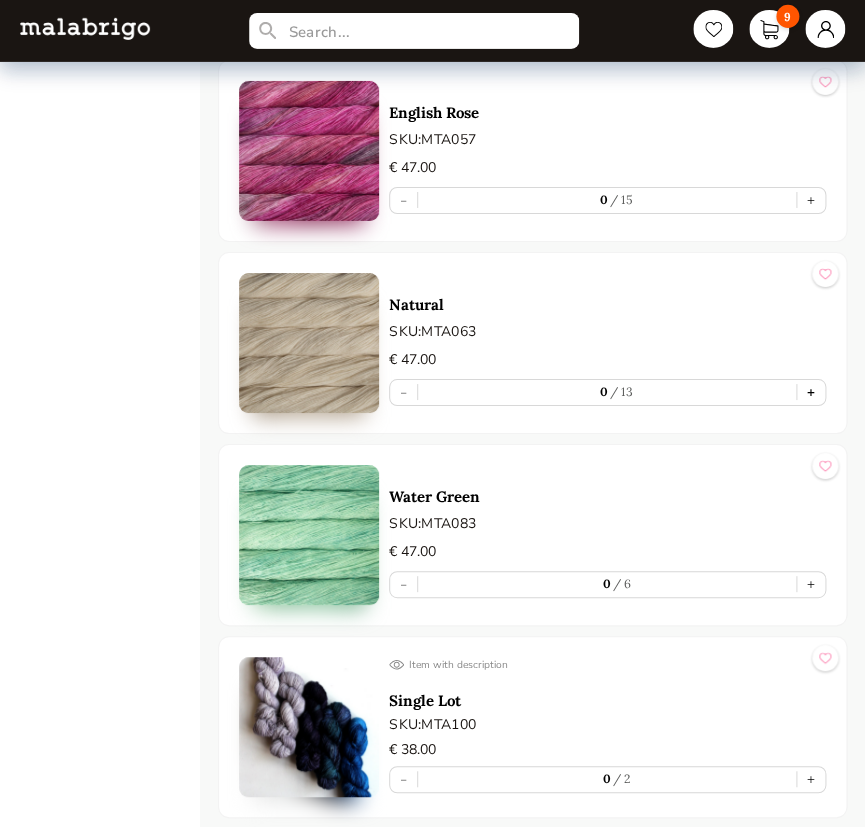 click on "+" at bounding box center (811, 392) 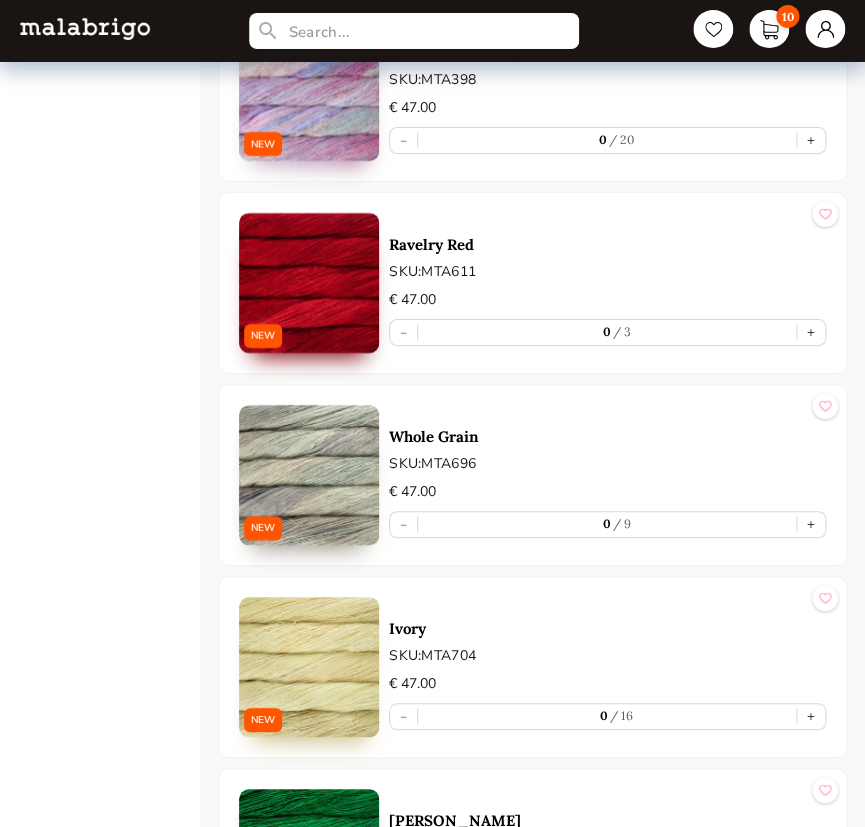 scroll, scrollTop: 1812, scrollLeft: 0, axis: vertical 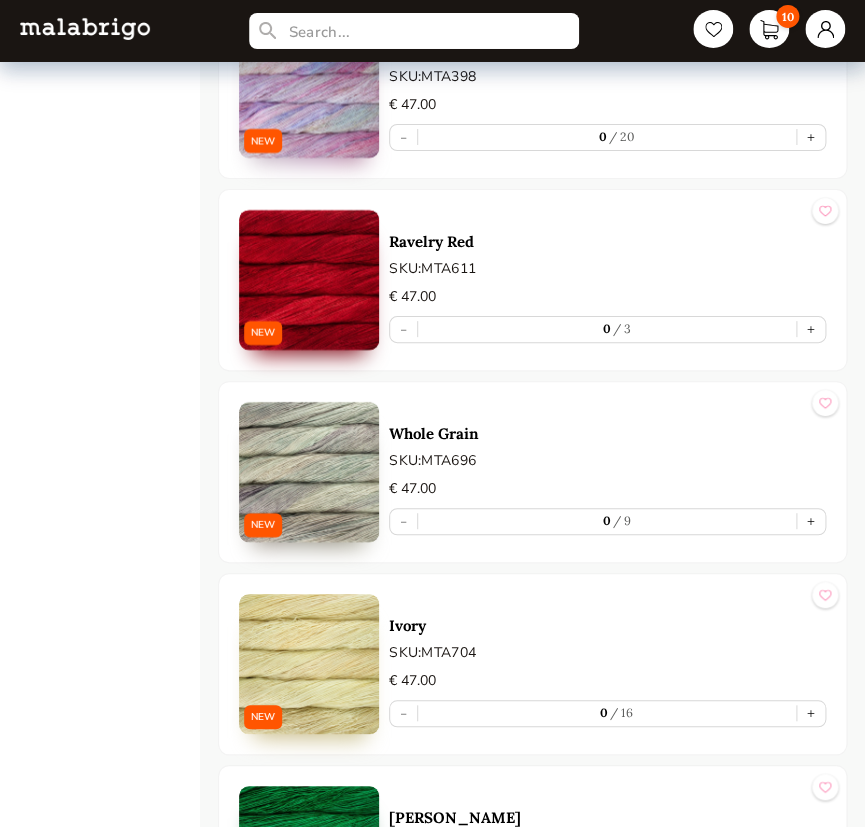 type 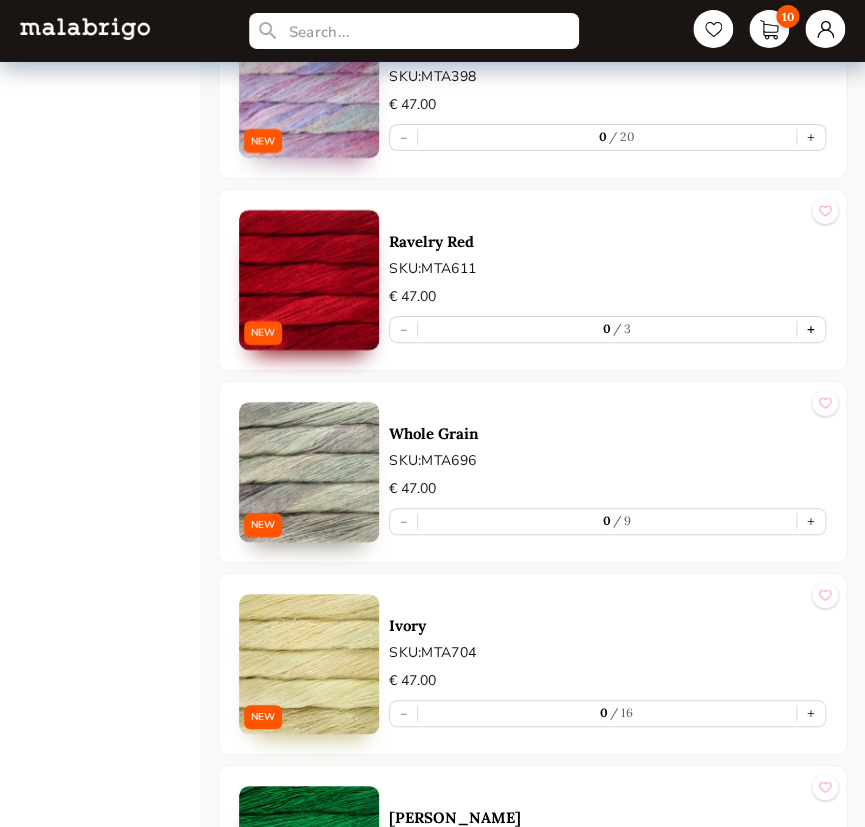 click on "+" at bounding box center (811, 329) 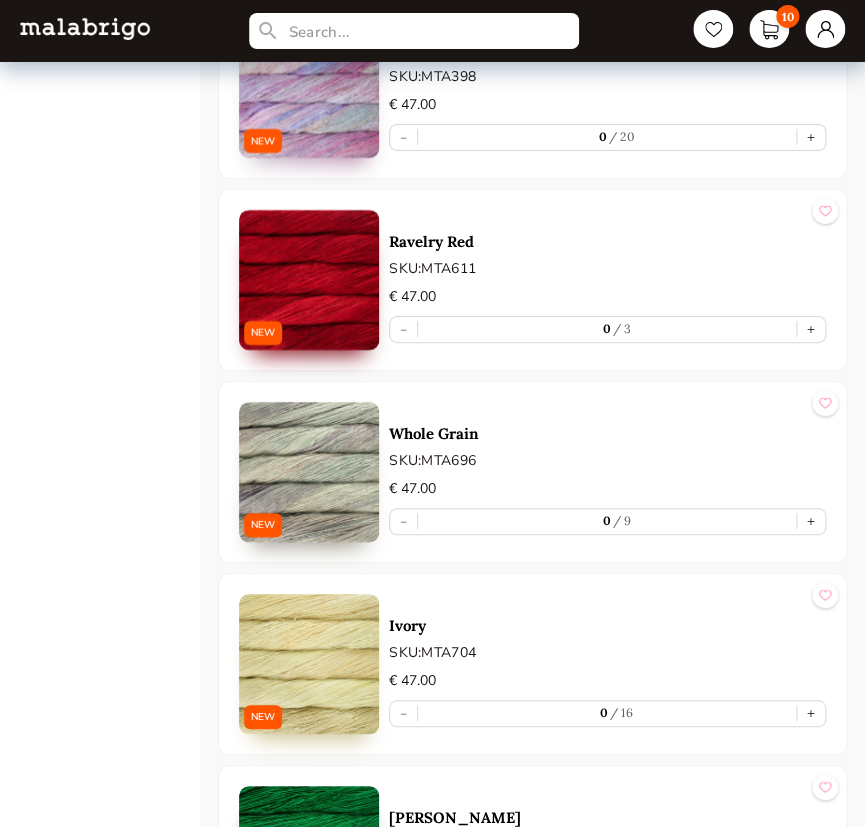 type on "1" 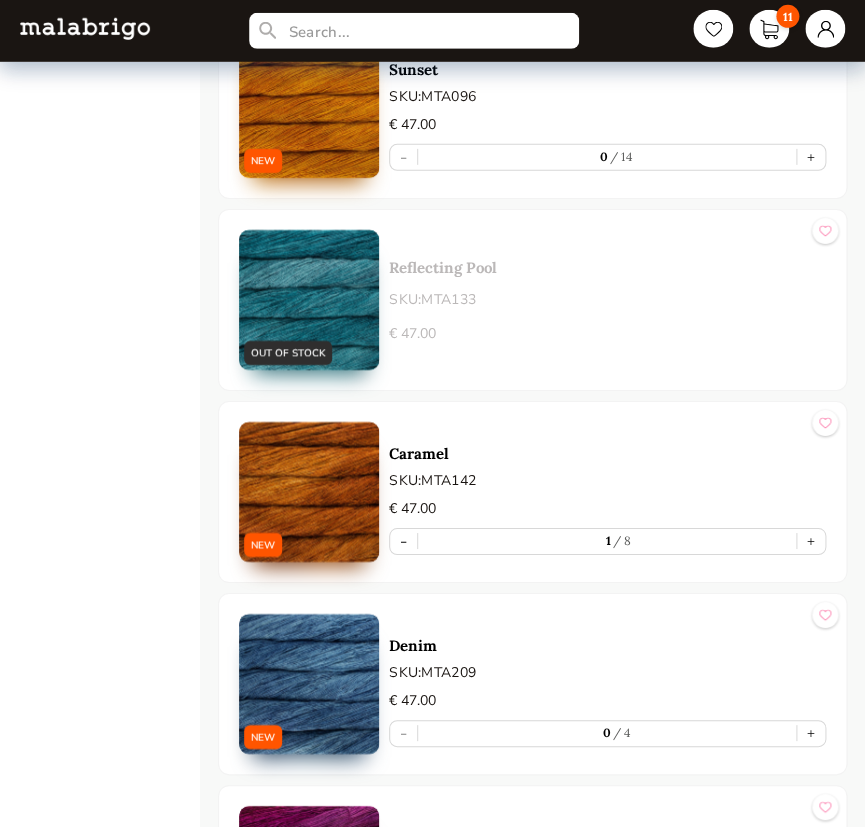 scroll, scrollTop: 3267, scrollLeft: 0, axis: vertical 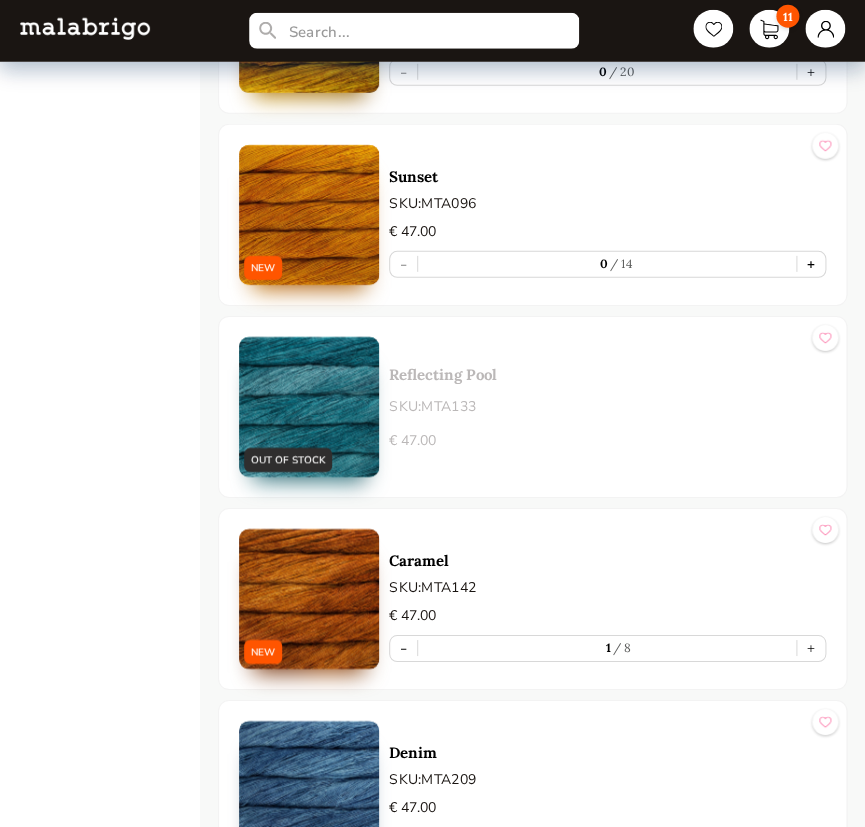 click on "+" at bounding box center [811, 264] 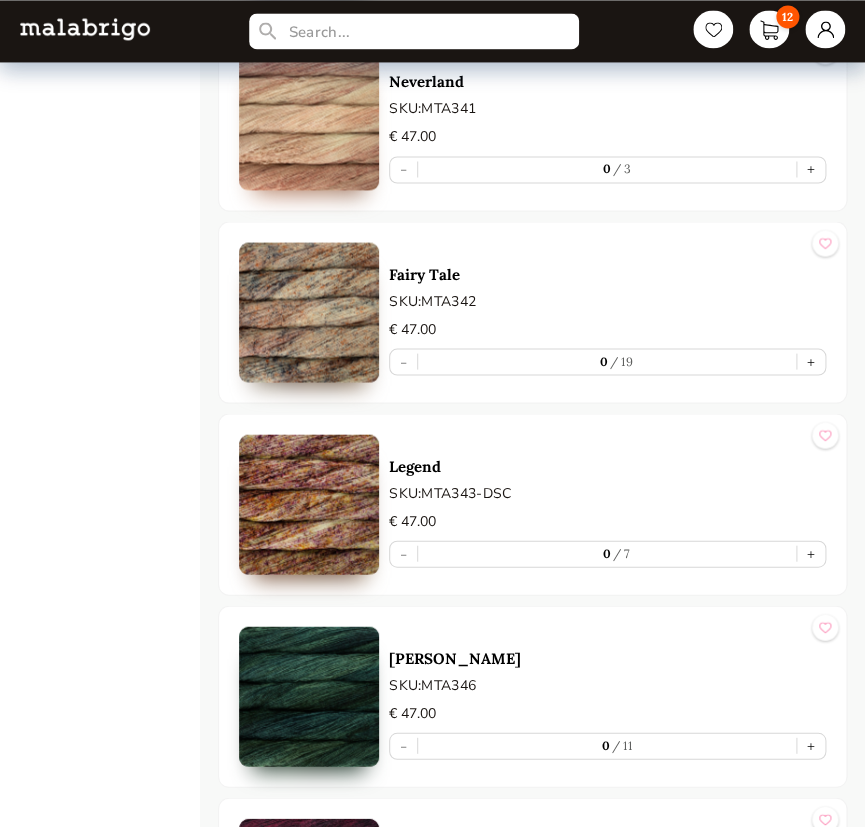 scroll, scrollTop: 10267, scrollLeft: 0, axis: vertical 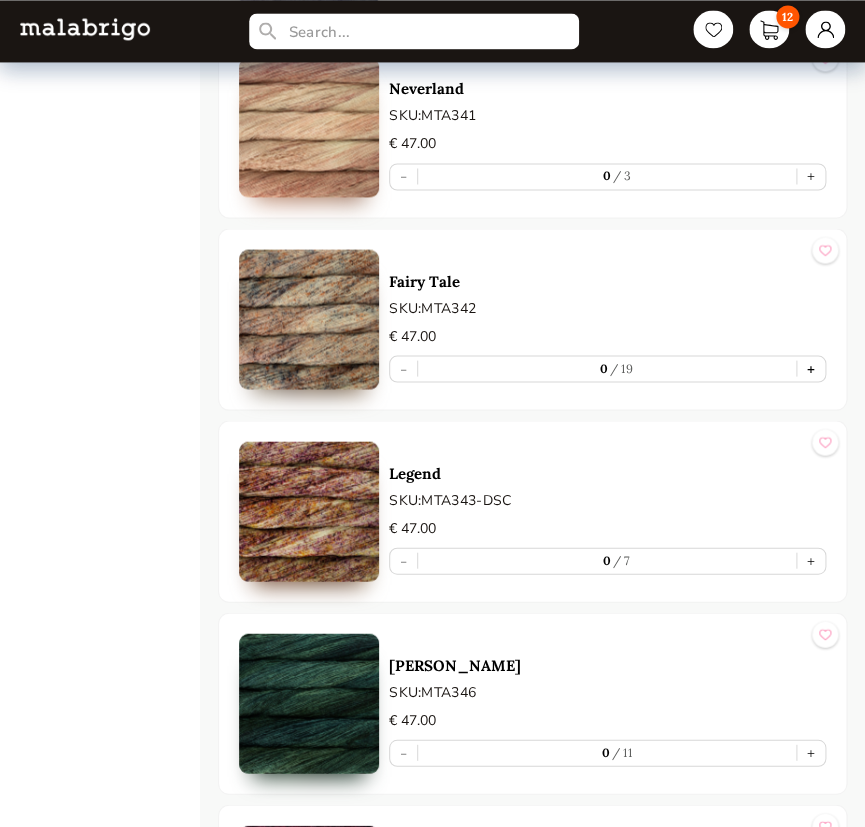 click on "+" at bounding box center [811, 368] 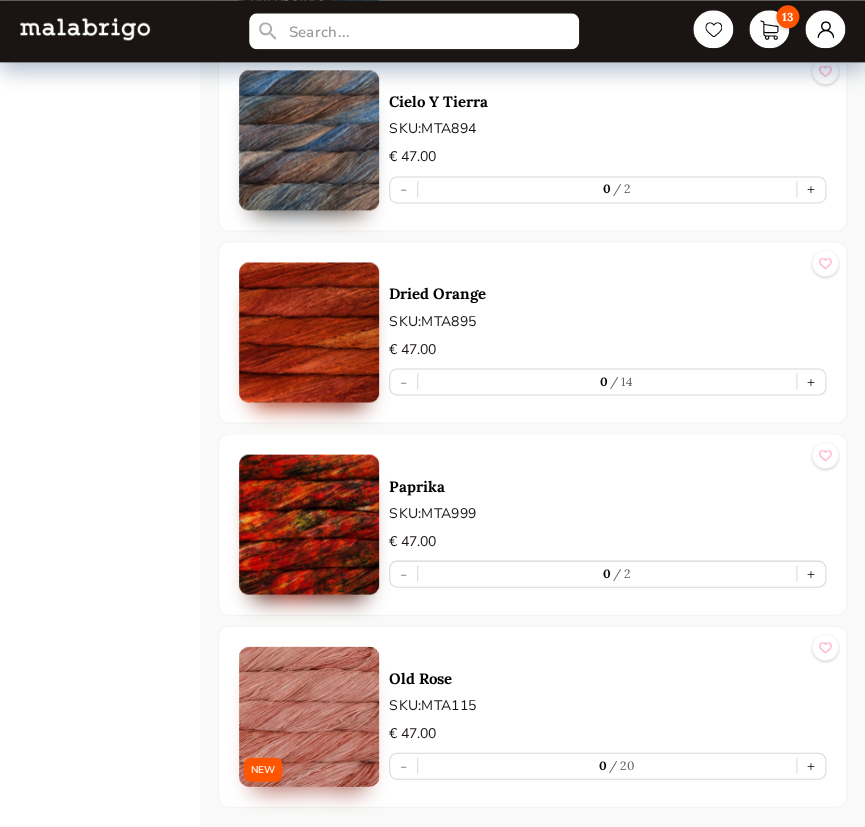 scroll, scrollTop: 17753, scrollLeft: 0, axis: vertical 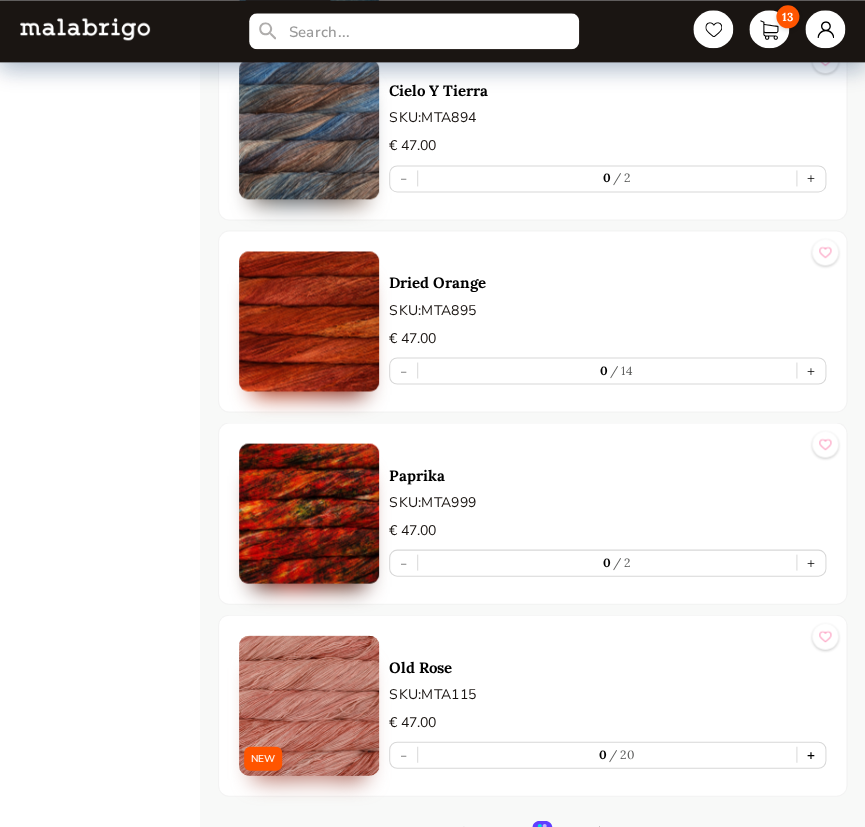 click on "+" at bounding box center (811, 754) 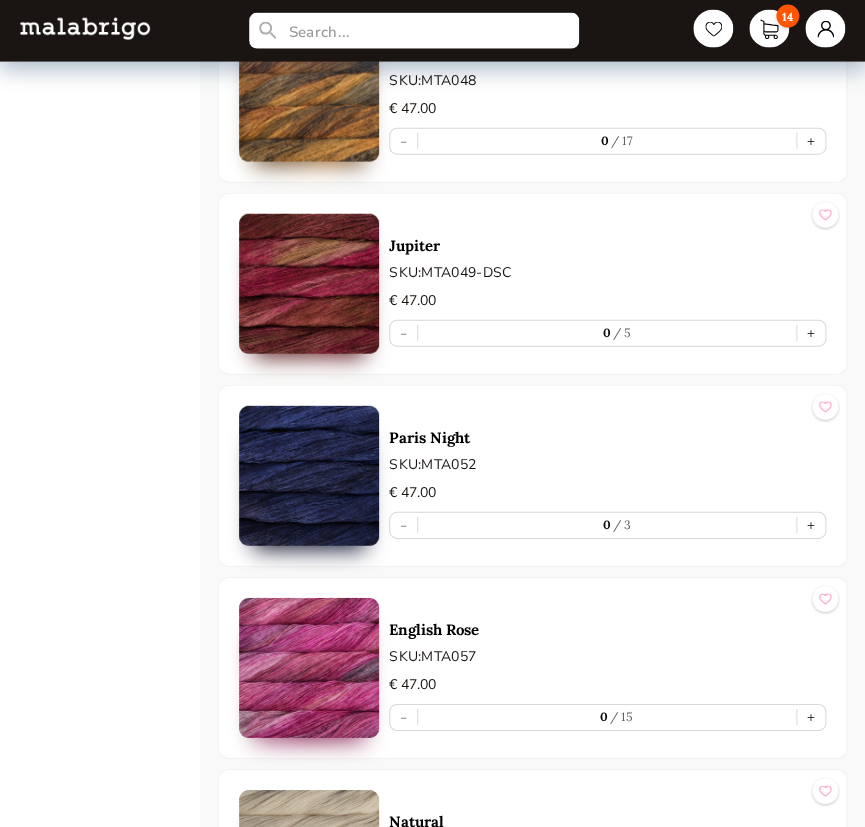 scroll, scrollTop: 6844, scrollLeft: 0, axis: vertical 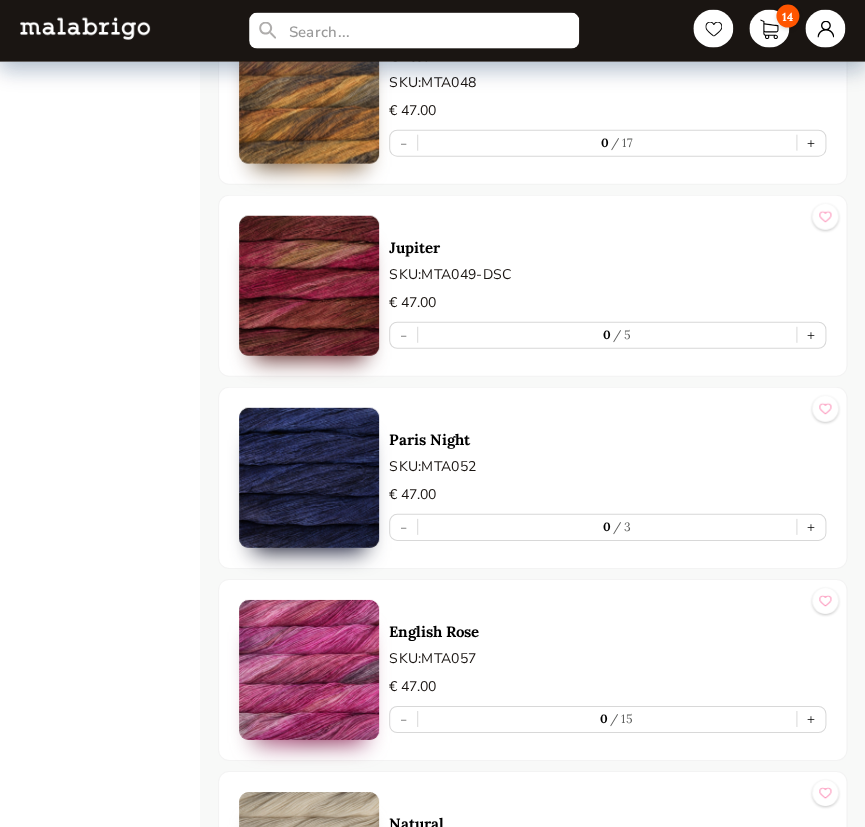 drag, startPoint x: 817, startPoint y: 519, endPoint x: 845, endPoint y: 490, distance: 40.311287 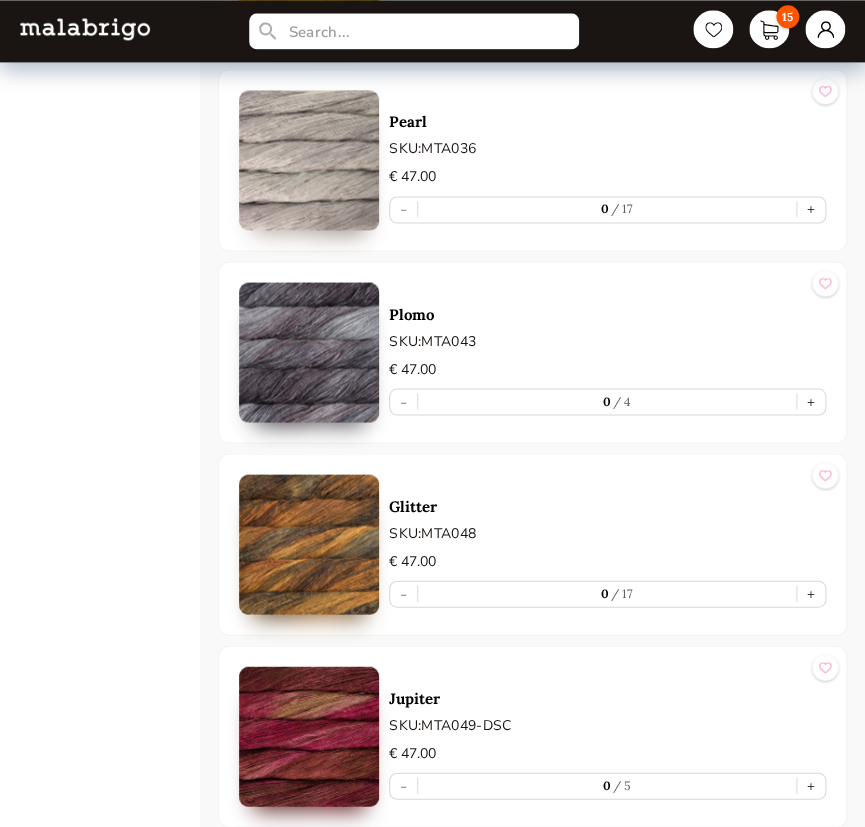 scroll, scrollTop: 6299, scrollLeft: 0, axis: vertical 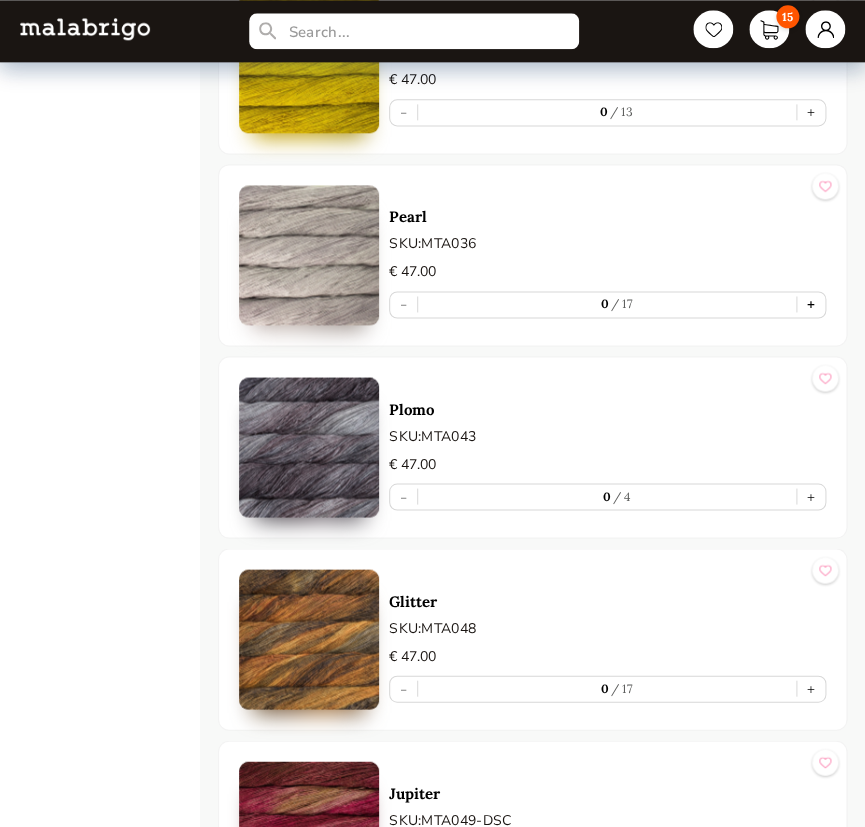 click on "+" at bounding box center (811, 304) 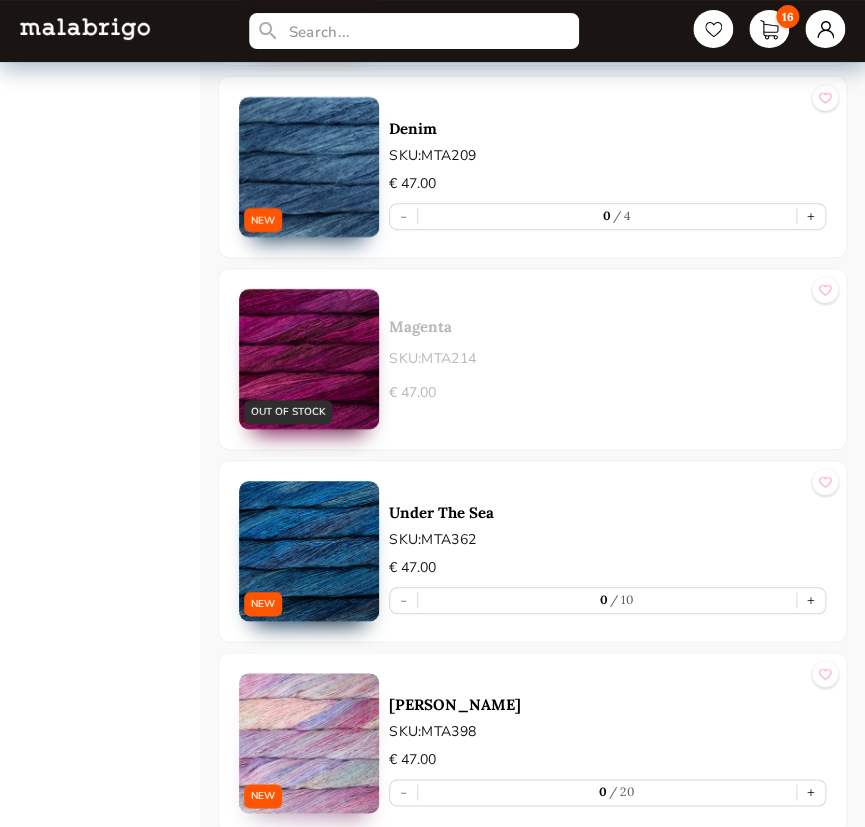 scroll, scrollTop: 3844, scrollLeft: 0, axis: vertical 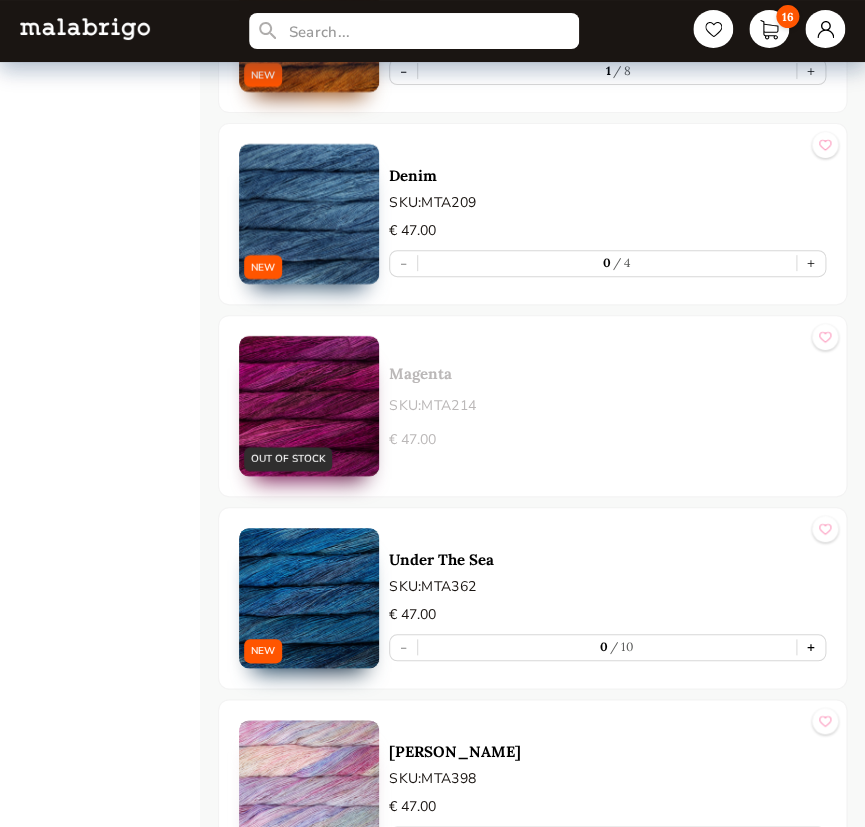 click on "+" at bounding box center (811, 647) 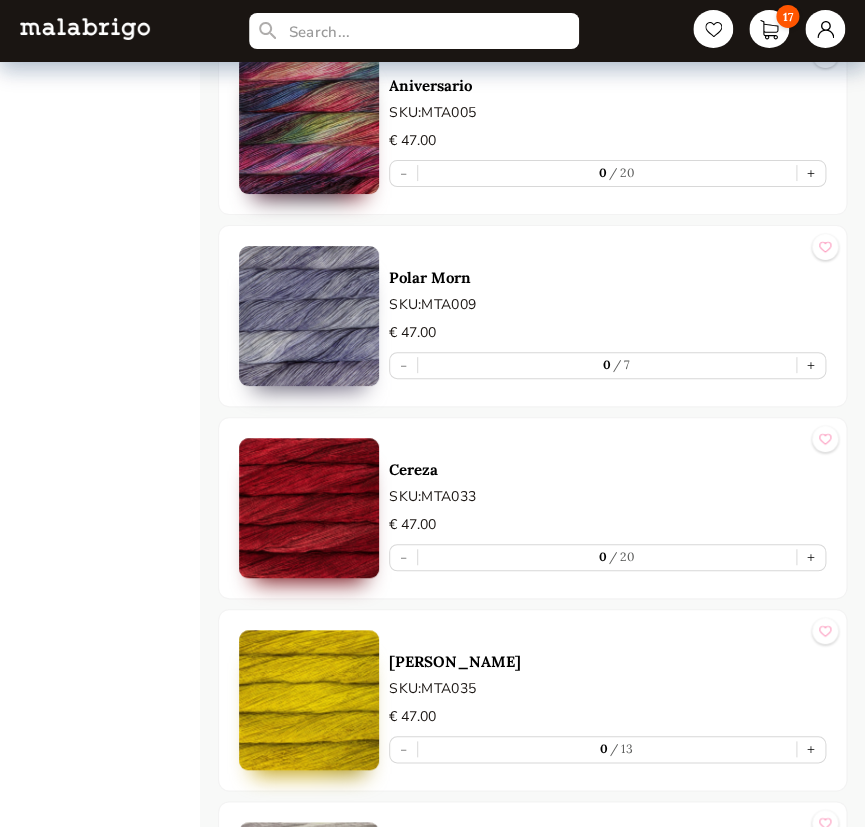 scroll, scrollTop: 5753, scrollLeft: 0, axis: vertical 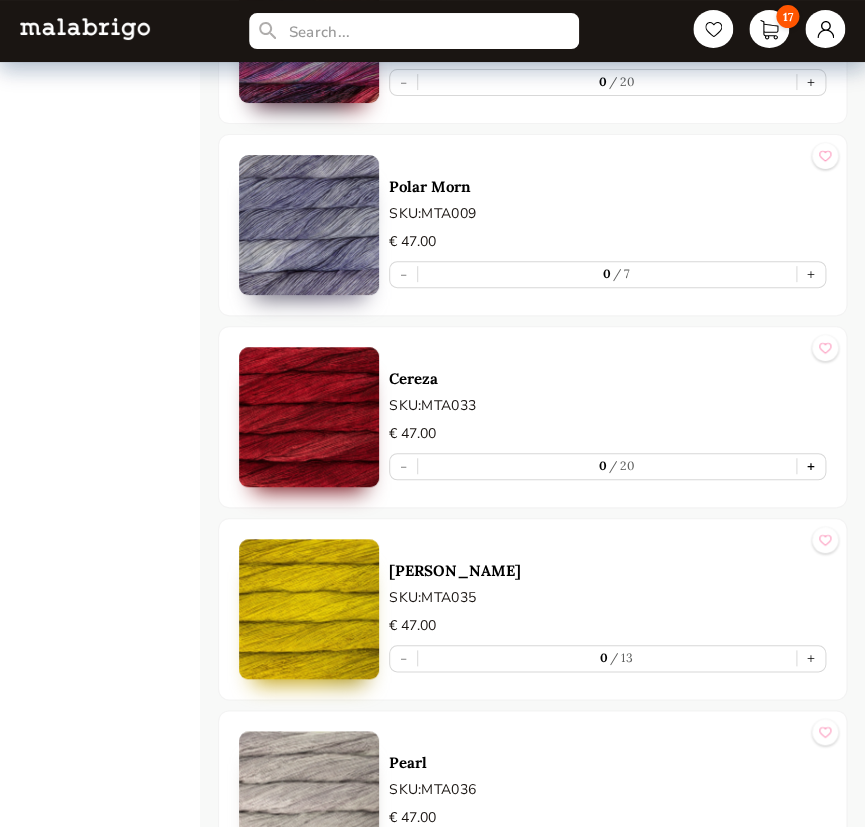 click on "+" at bounding box center (811, 466) 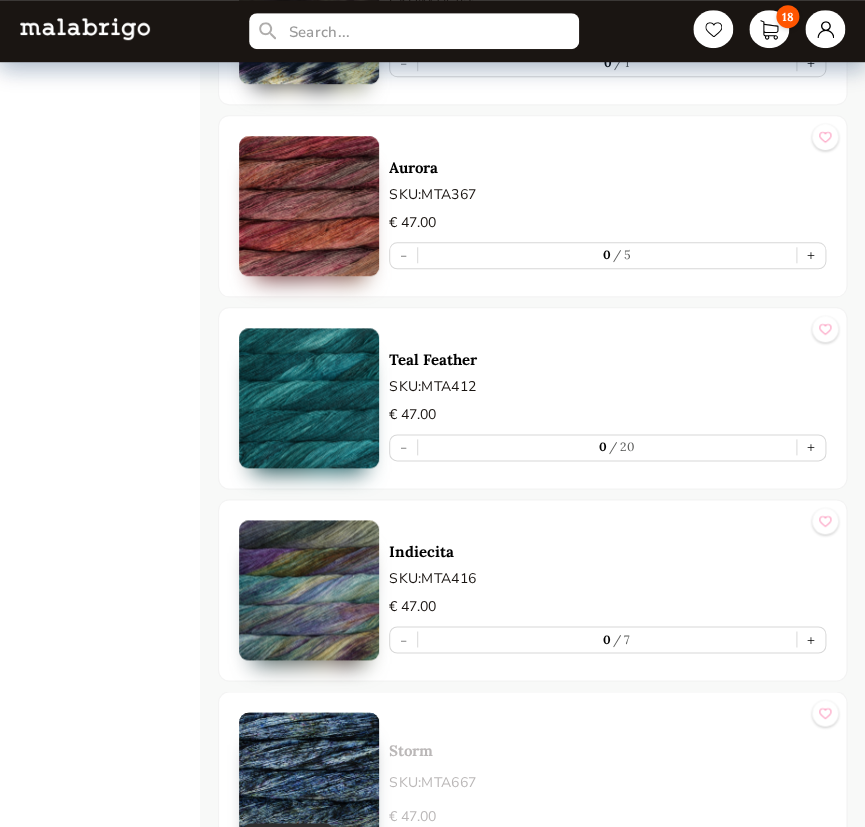 scroll, scrollTop: 11753, scrollLeft: 0, axis: vertical 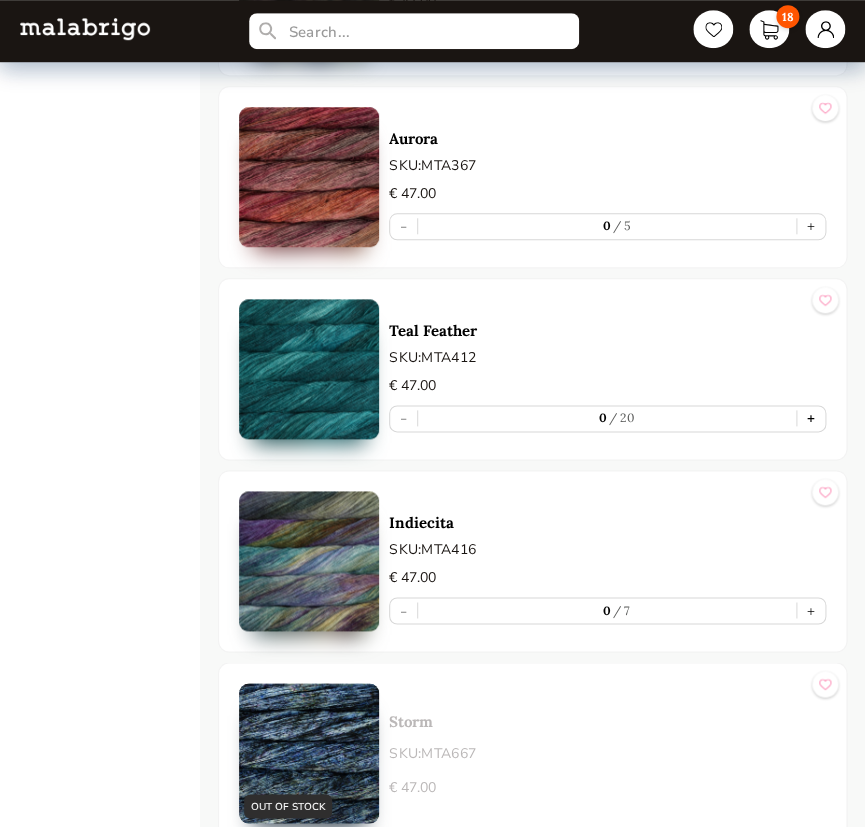 click on "+" at bounding box center (811, 418) 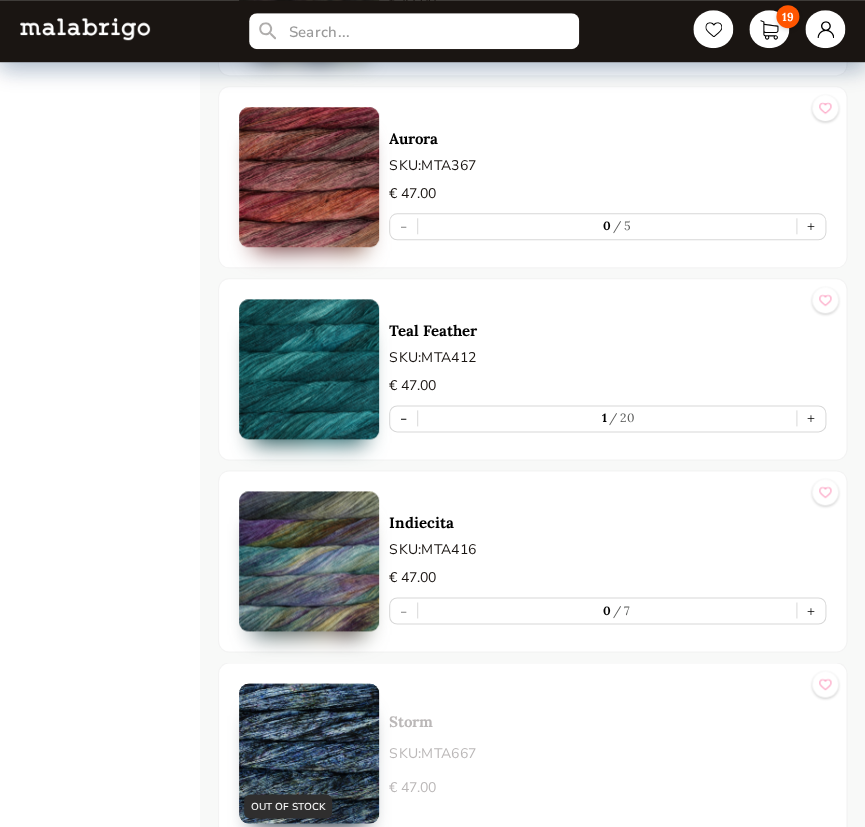 type 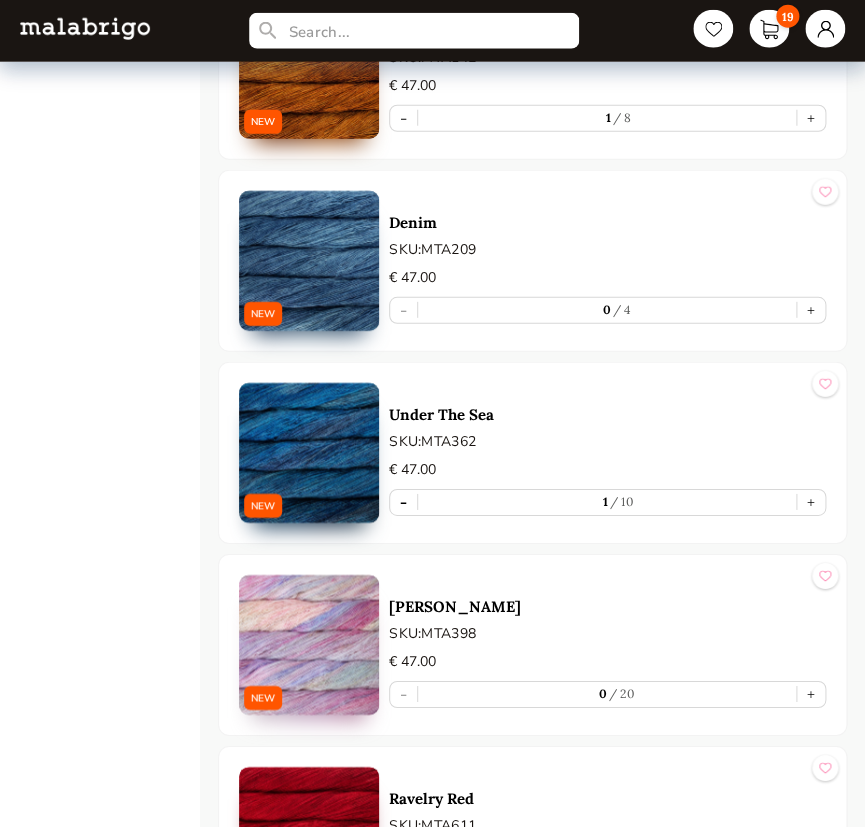 click on "-" at bounding box center (403, 502) 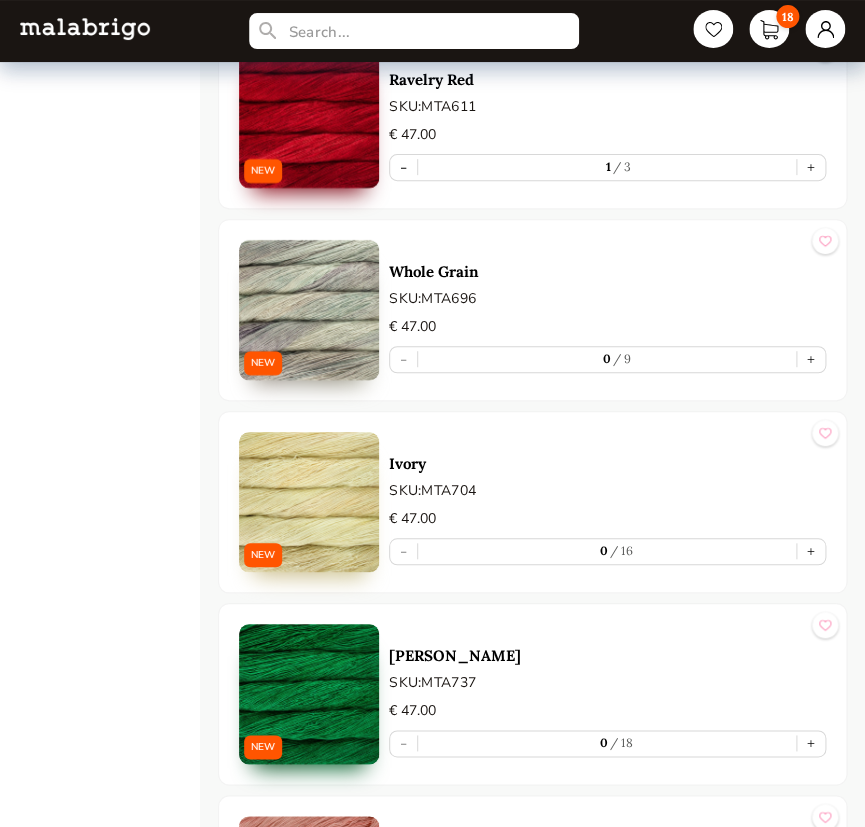 scroll, scrollTop: 1982, scrollLeft: 0, axis: vertical 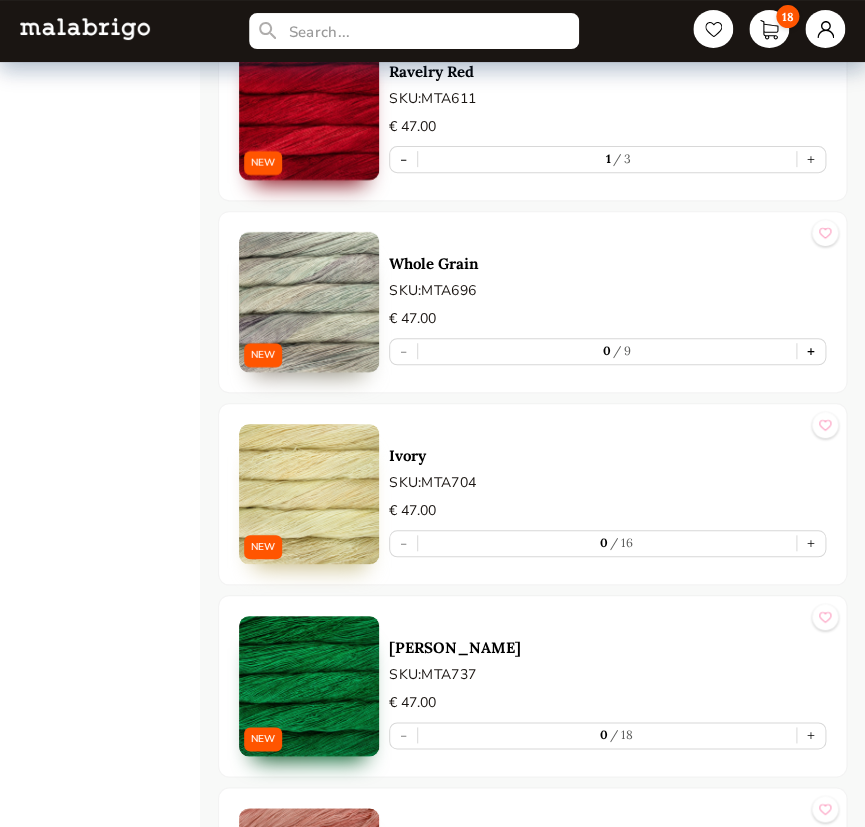 click on "+" at bounding box center [811, 351] 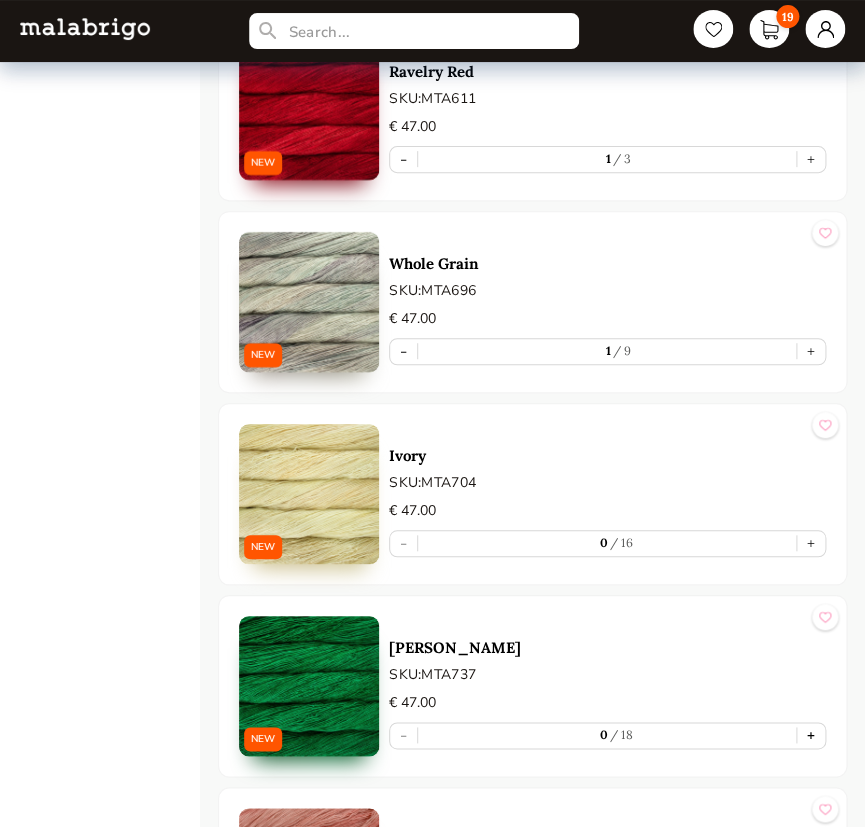click on "+" at bounding box center (811, 735) 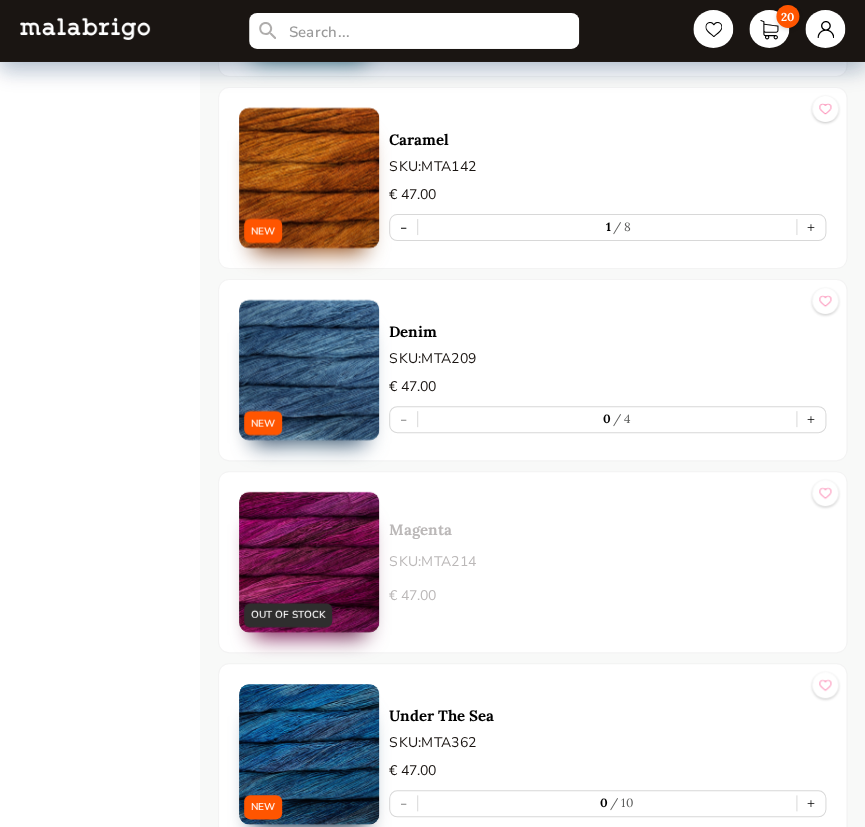 scroll, scrollTop: 3710, scrollLeft: 0, axis: vertical 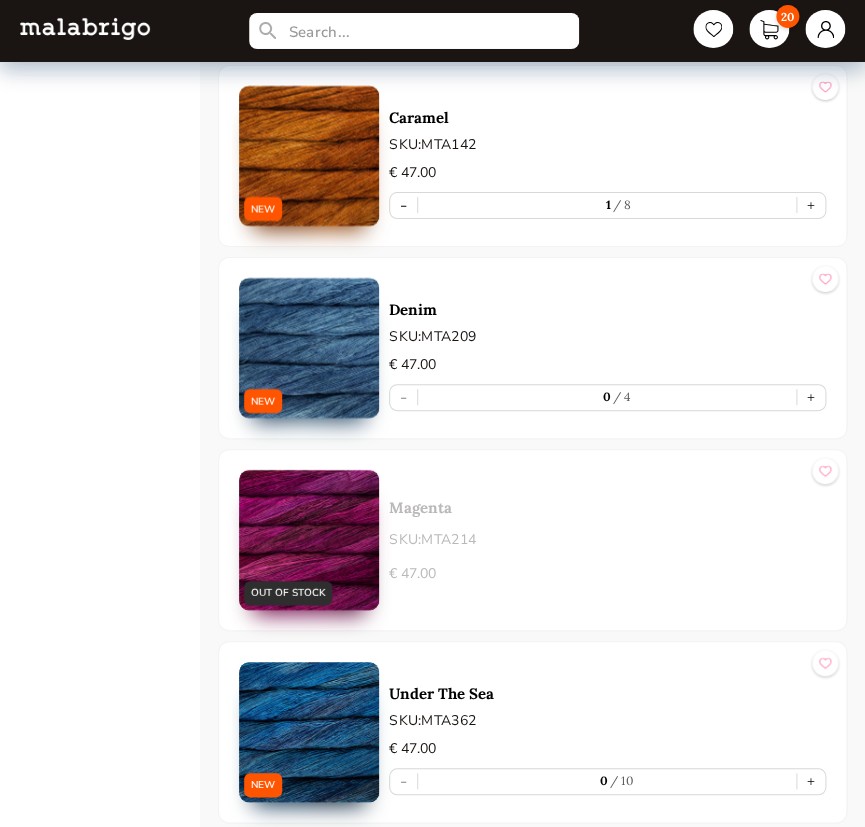 click at bounding box center [825, 471] 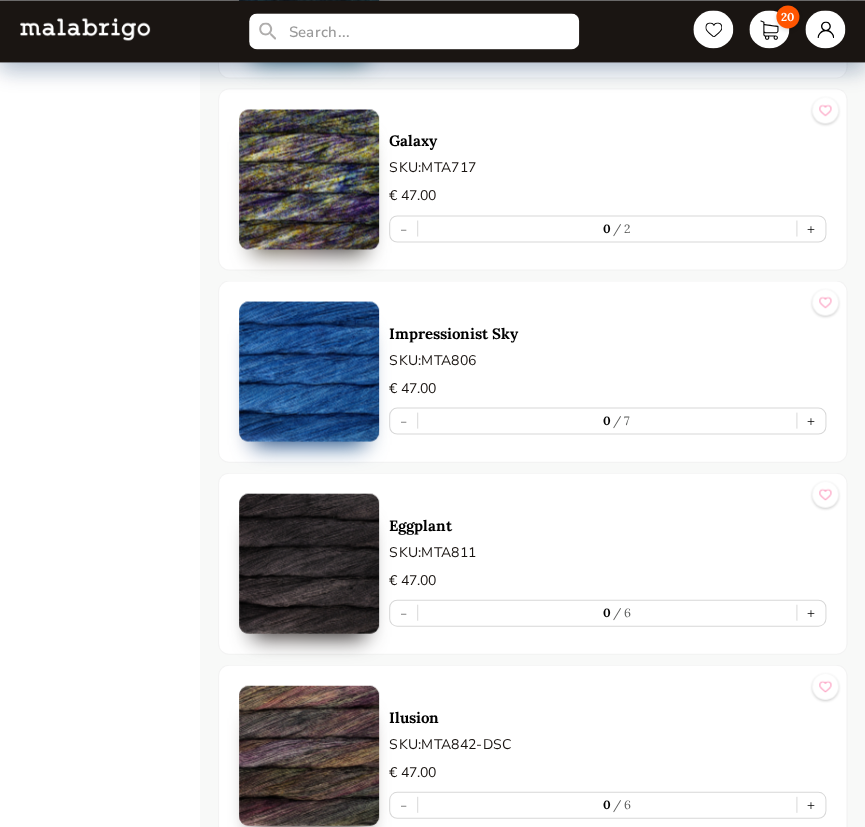 scroll, scrollTop: 14073, scrollLeft: 0, axis: vertical 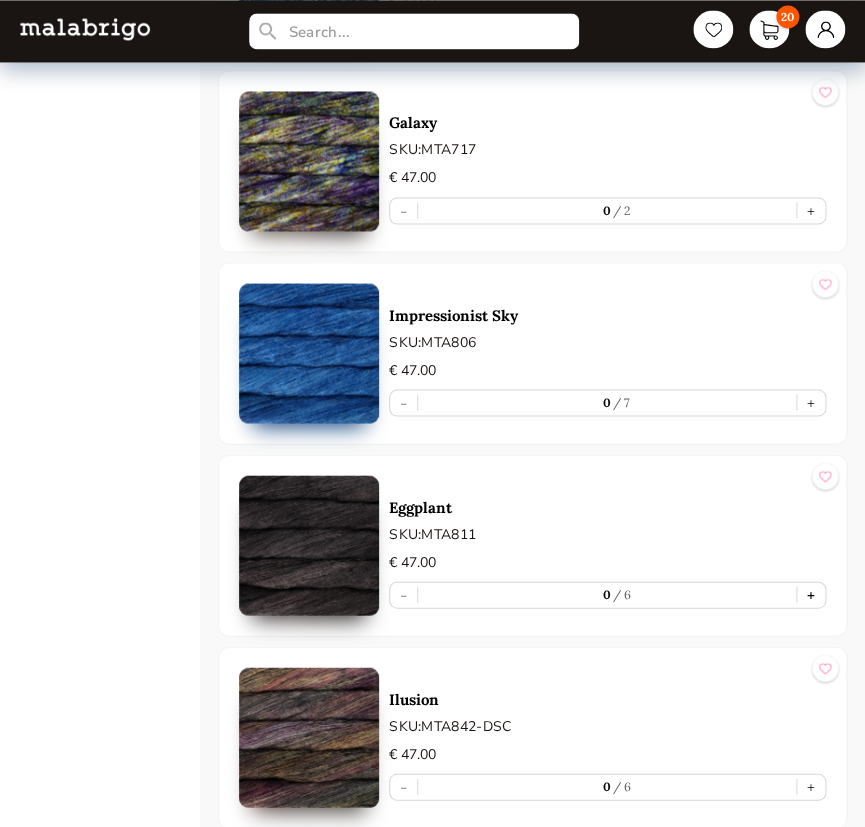 click on "+" at bounding box center [811, 594] 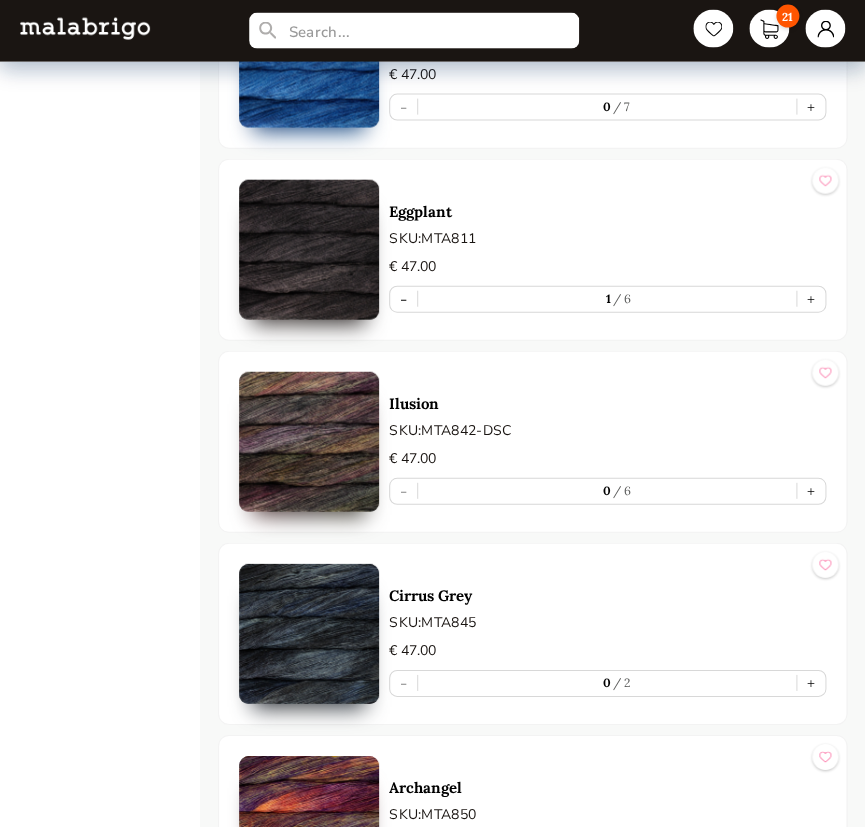 scroll, scrollTop: 14437, scrollLeft: 0, axis: vertical 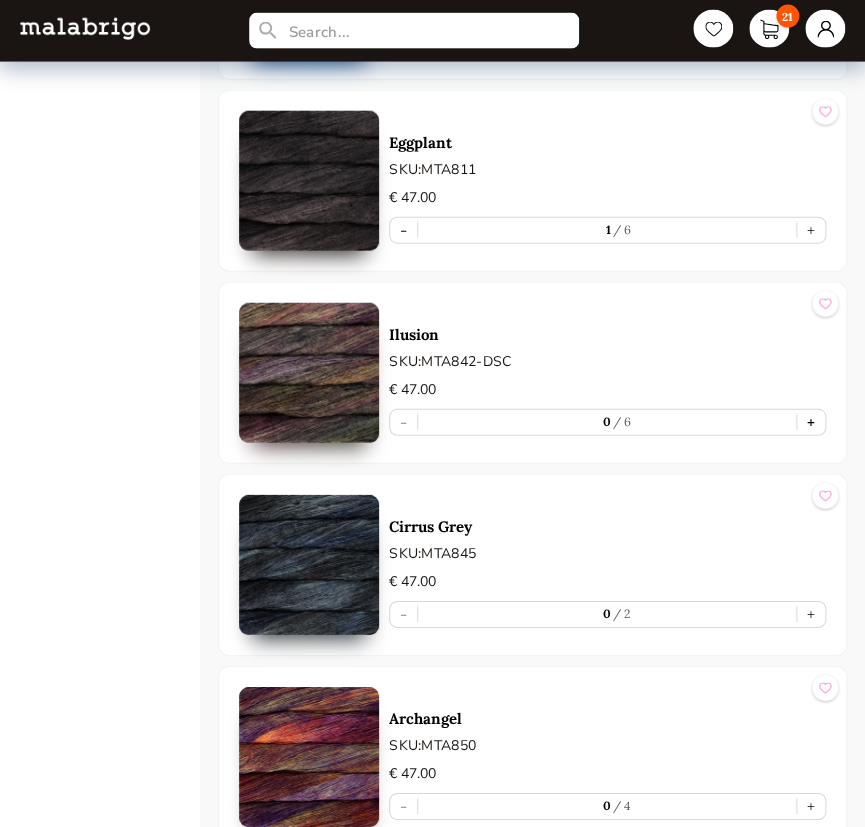 click on "+" at bounding box center (811, 422) 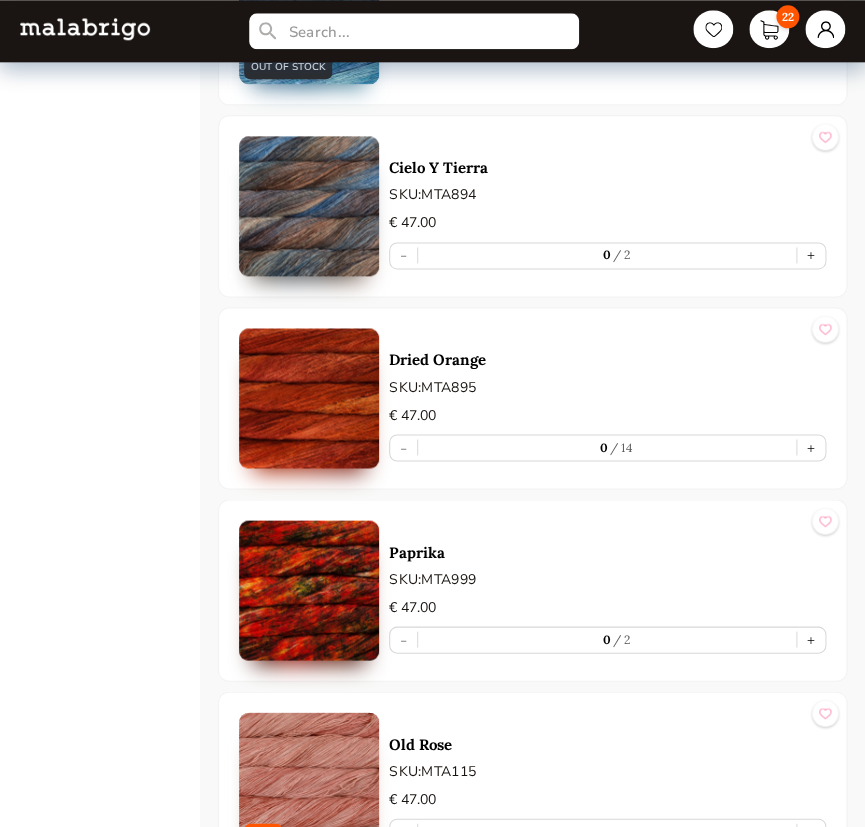 scroll, scrollTop: 17710, scrollLeft: 0, axis: vertical 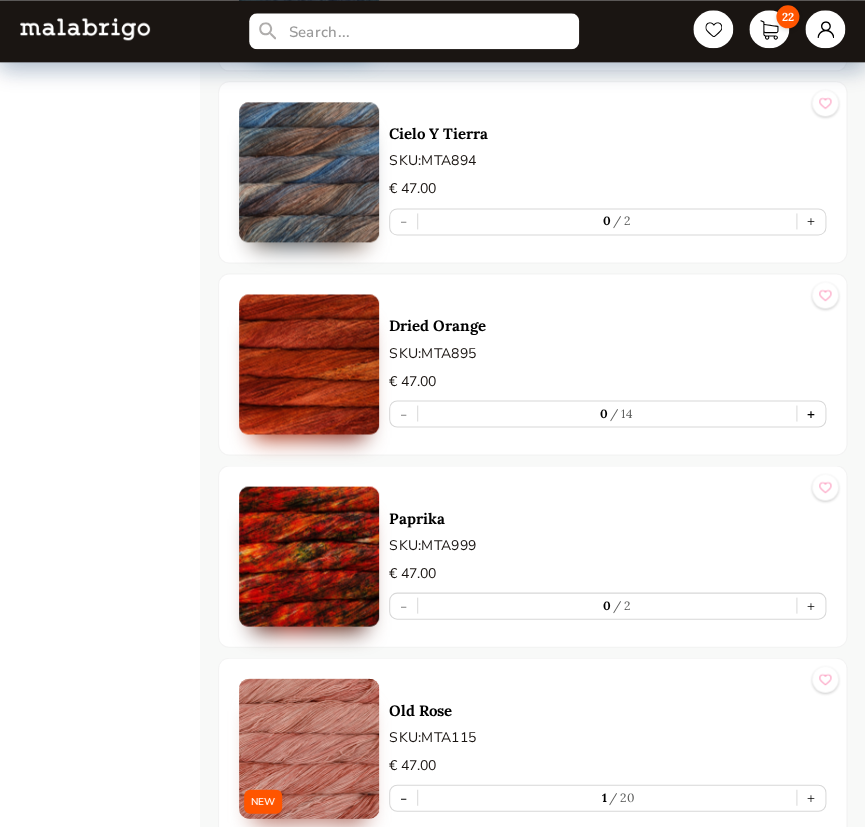 click on "+" at bounding box center (811, 413) 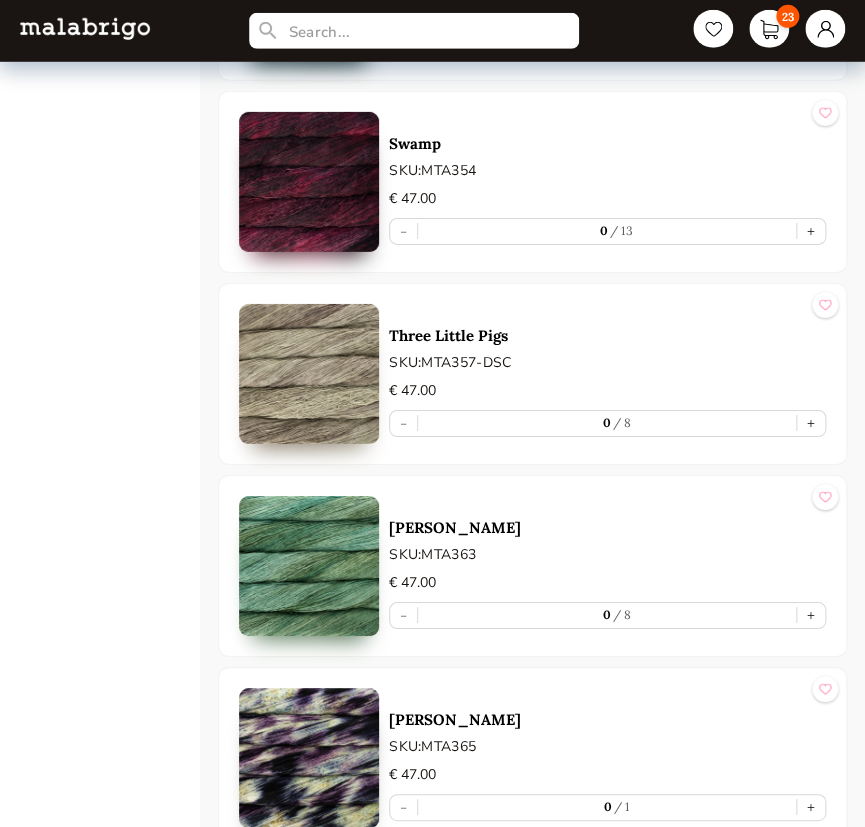 scroll, scrollTop: 10935, scrollLeft: 0, axis: vertical 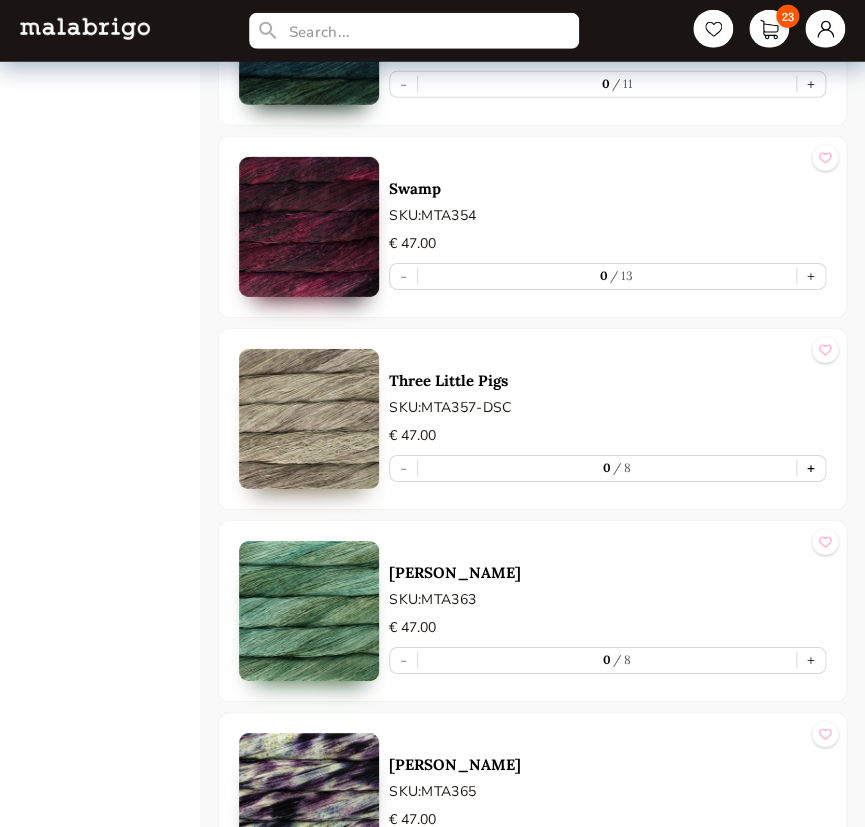 click on "+" at bounding box center (811, 468) 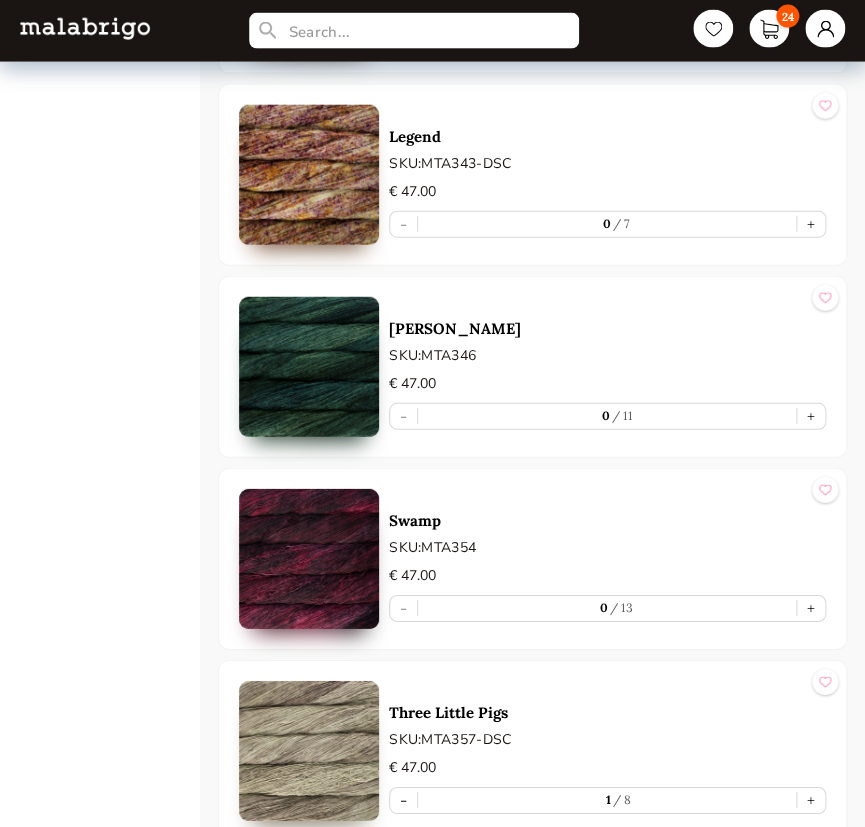 scroll, scrollTop: 10571, scrollLeft: 0, axis: vertical 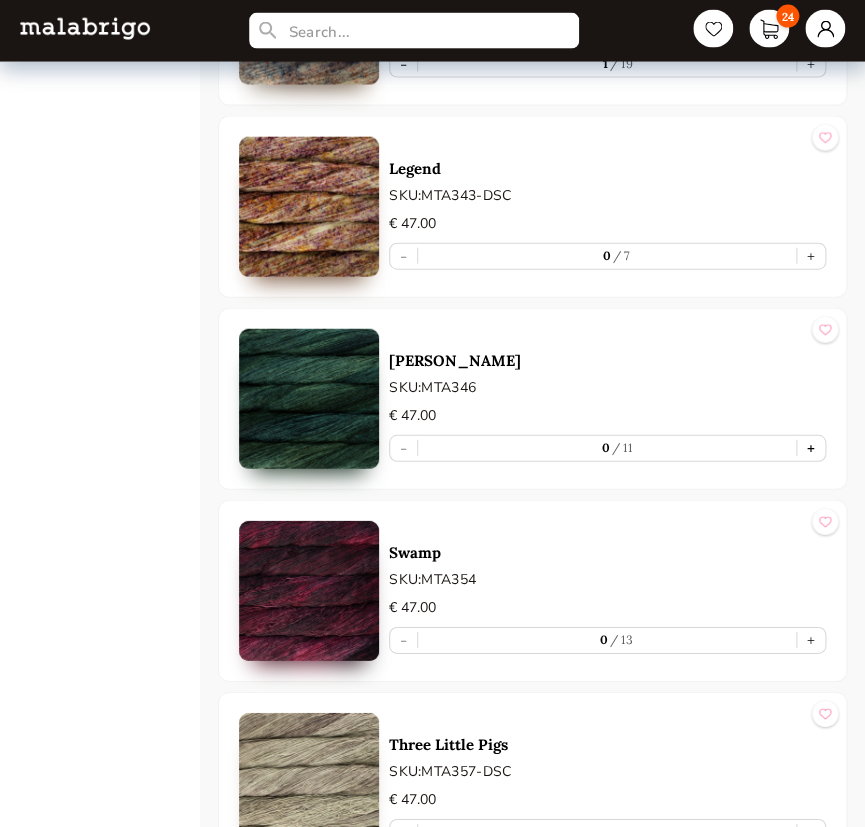click on "+" at bounding box center (811, 448) 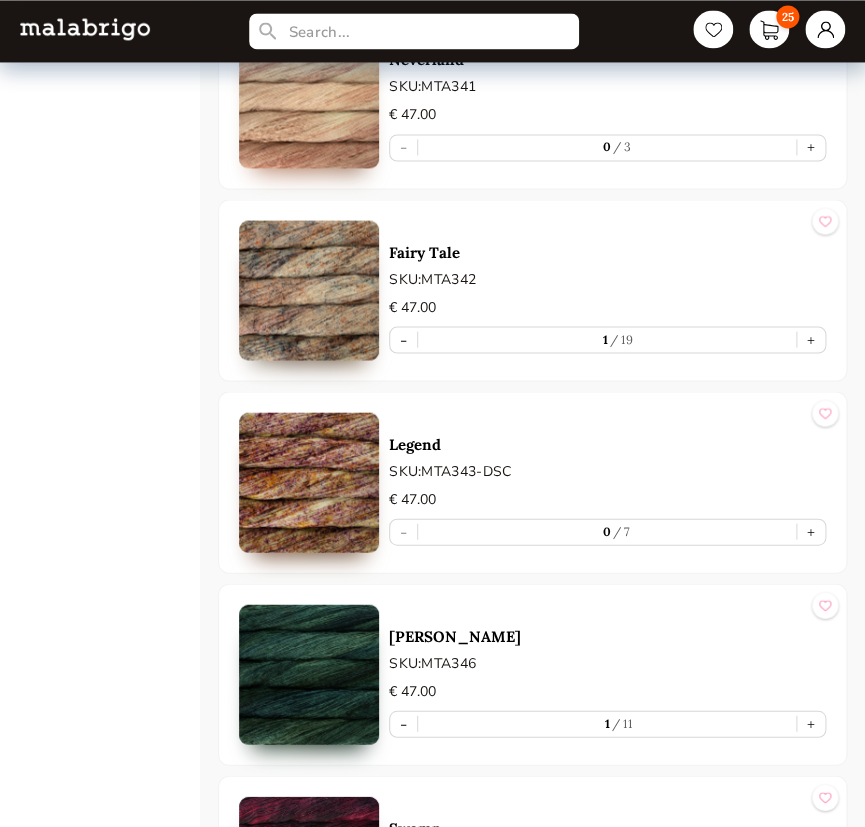 scroll, scrollTop: 10208, scrollLeft: 0, axis: vertical 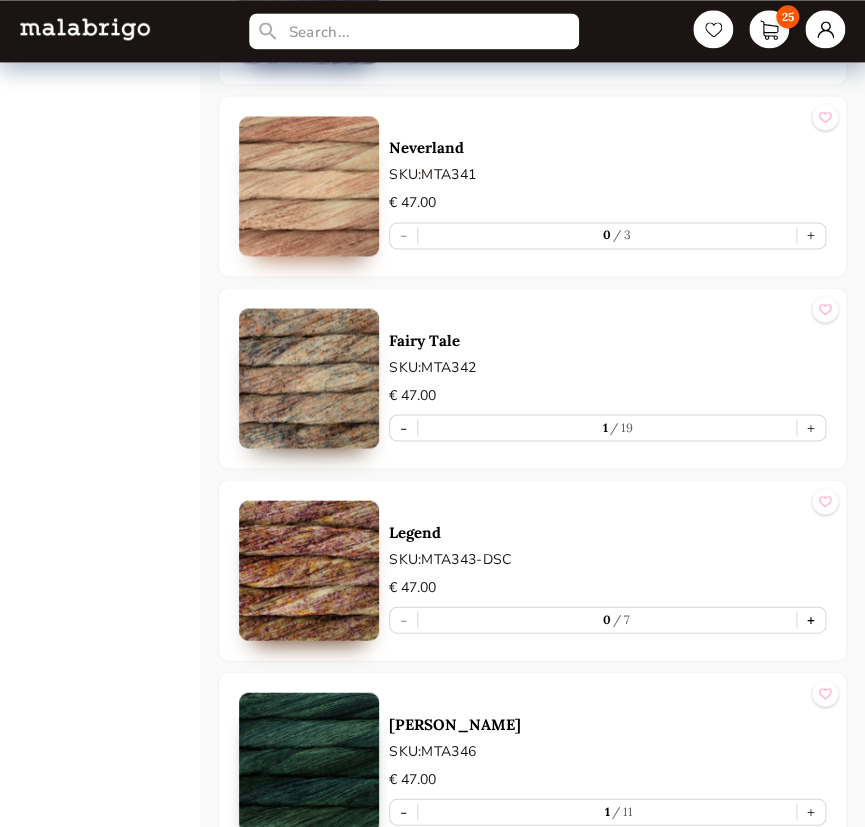 click on "+" at bounding box center (811, 619) 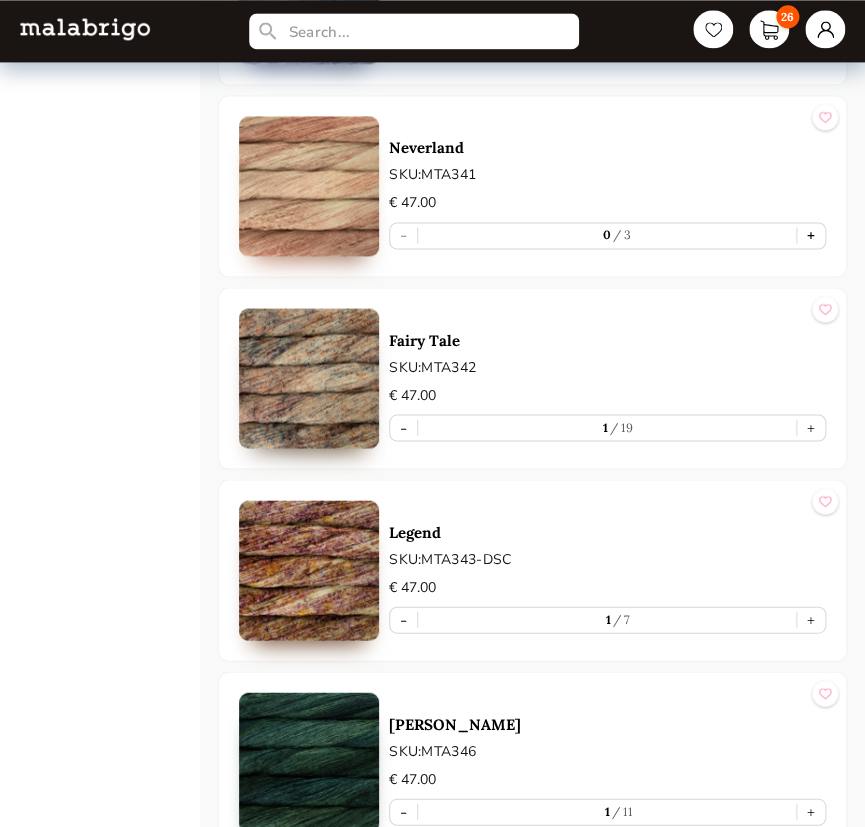 click on "+" at bounding box center [811, 235] 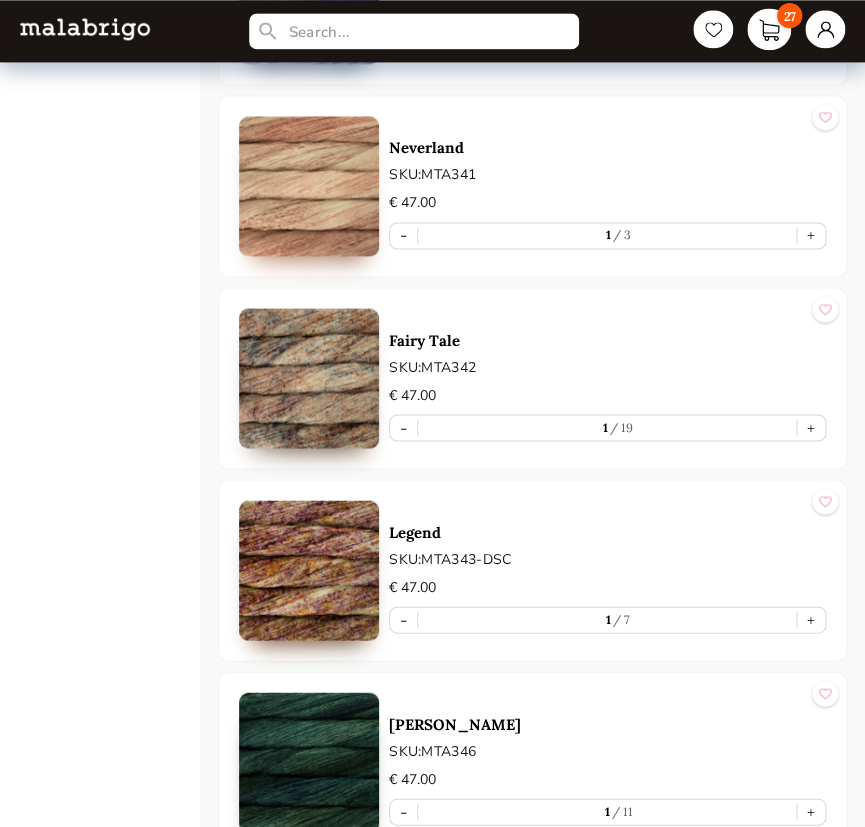 click on "27" at bounding box center [769, 29] 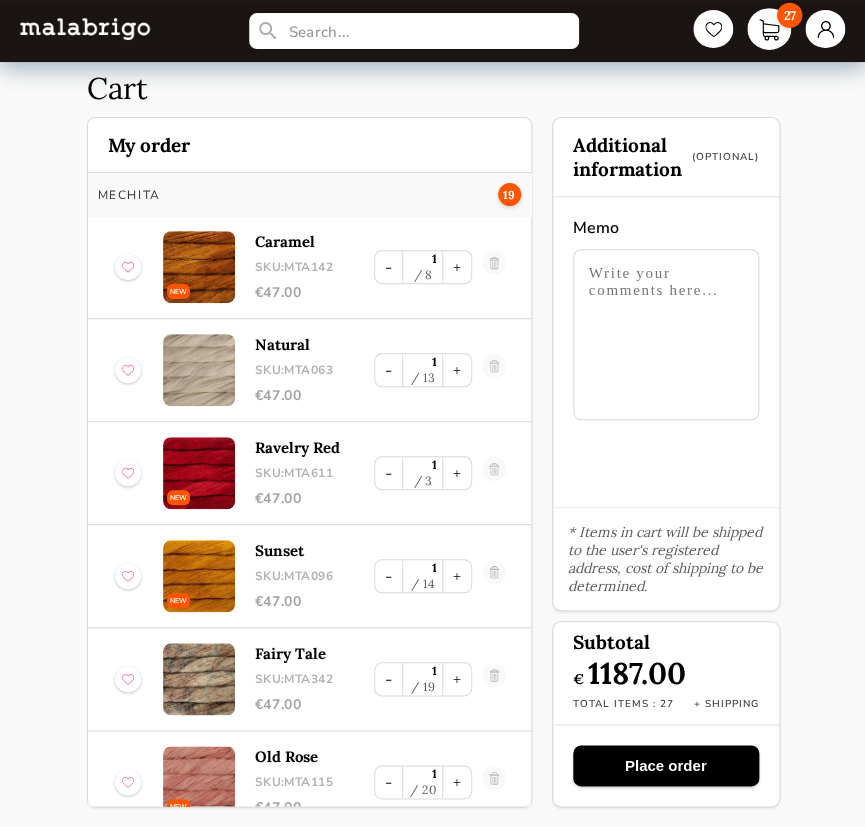 scroll, scrollTop: 44, scrollLeft: 0, axis: vertical 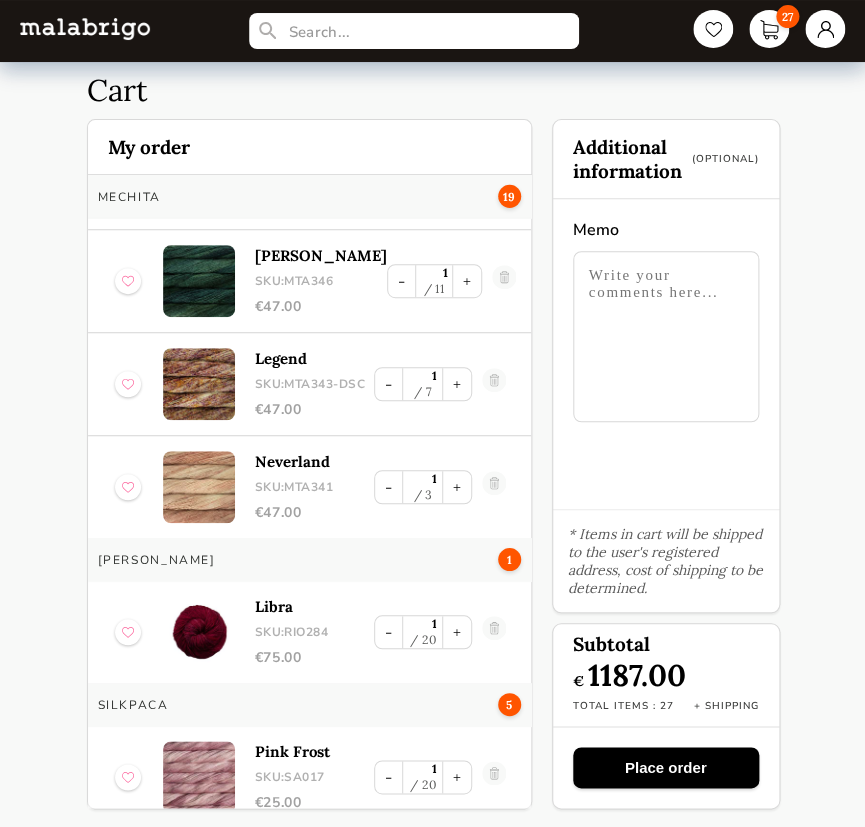 select on "INDEX" 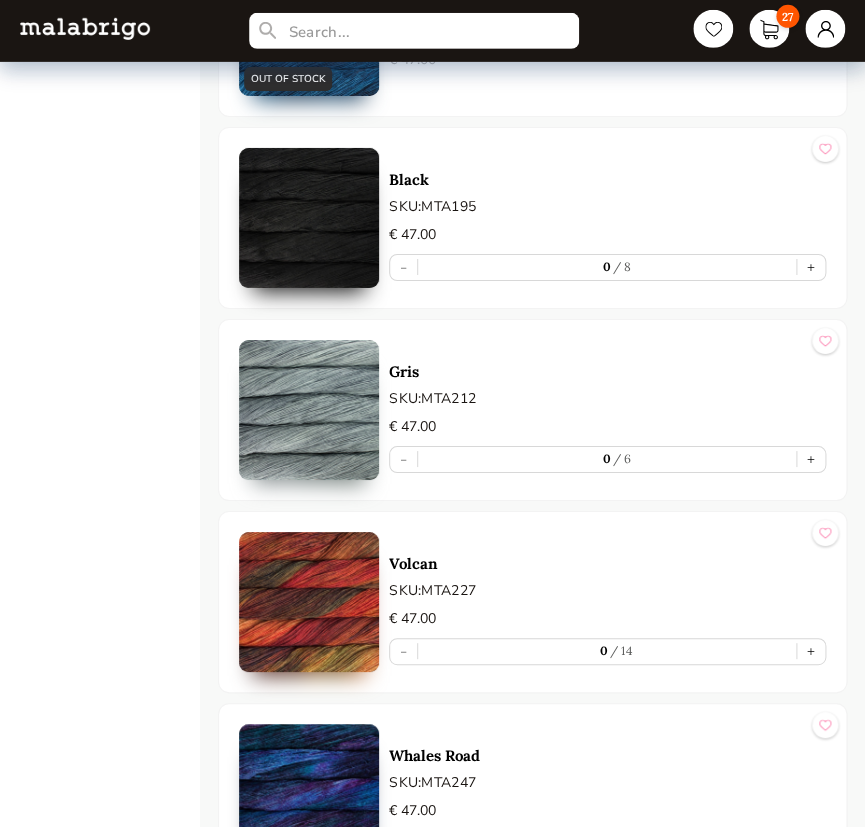 scroll, scrollTop: 9208, scrollLeft: 0, axis: vertical 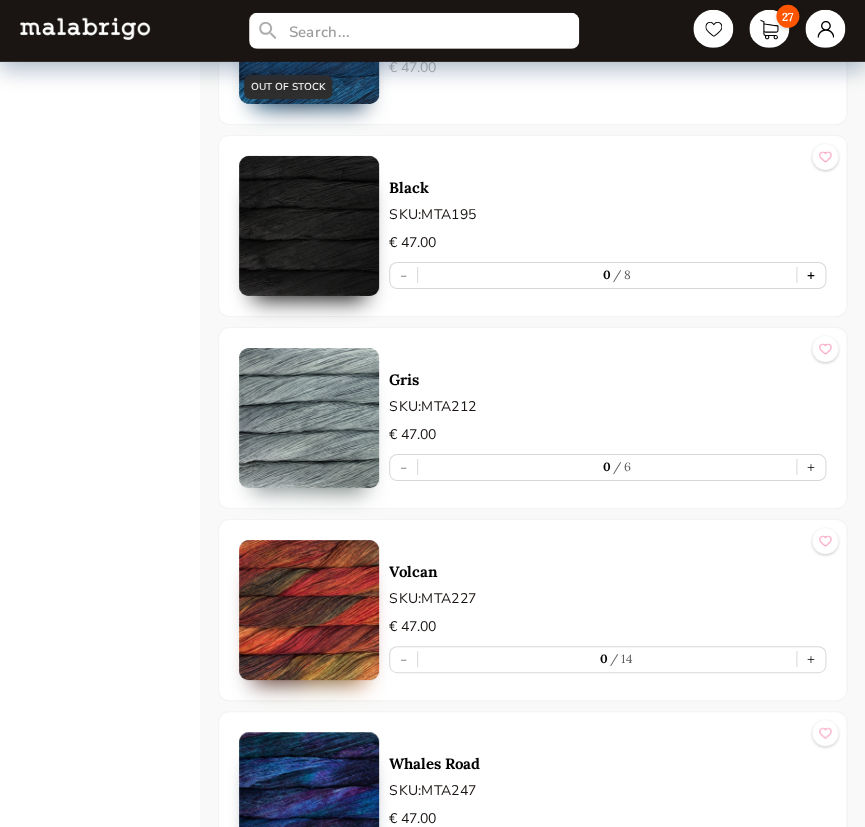 click on "+" at bounding box center [811, 275] 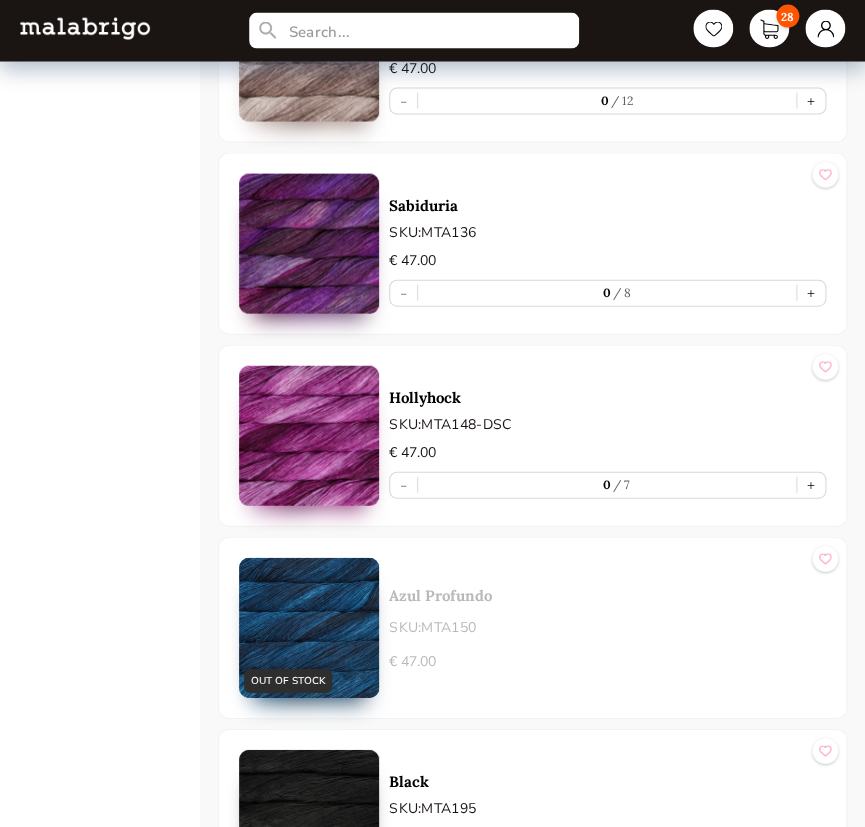 scroll, scrollTop: 8571, scrollLeft: 0, axis: vertical 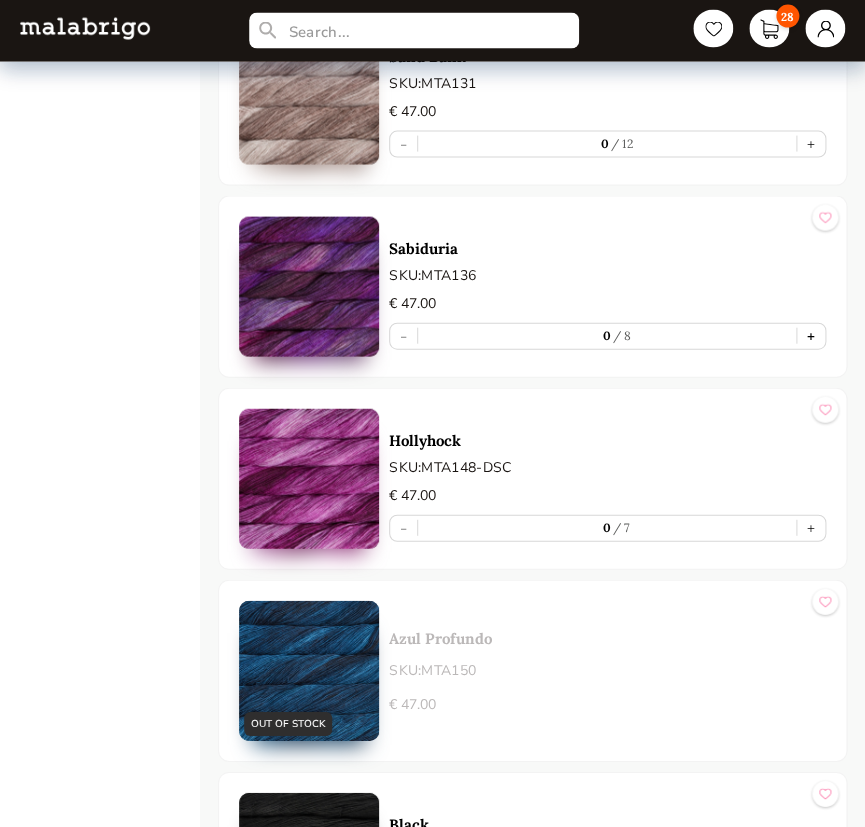 click on "+" at bounding box center [811, 336] 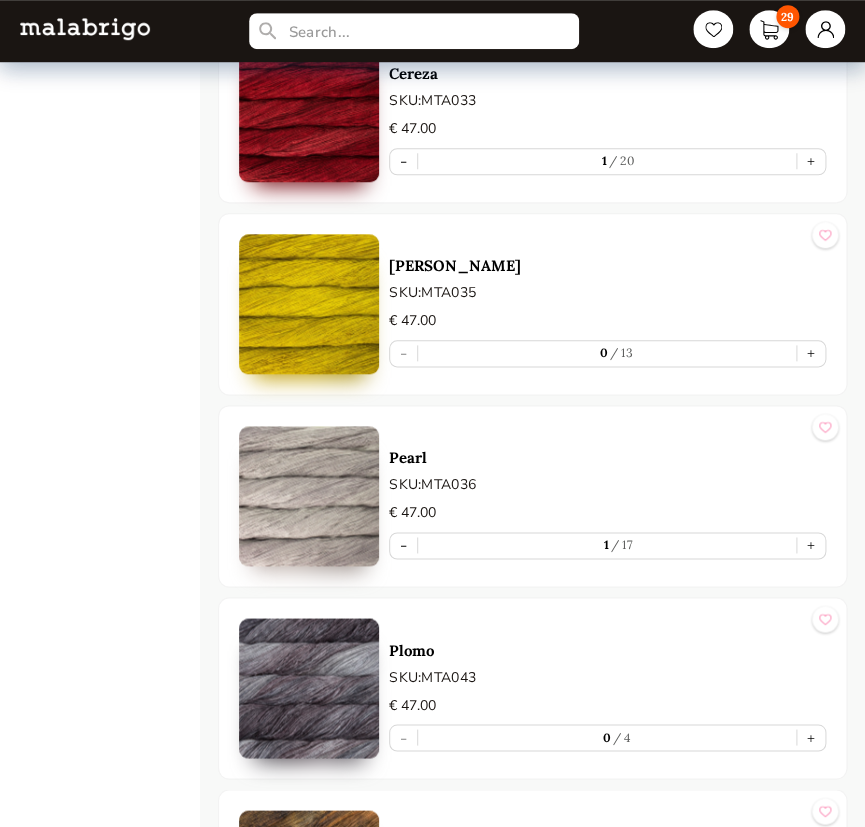 scroll, scrollTop: 6026, scrollLeft: 0, axis: vertical 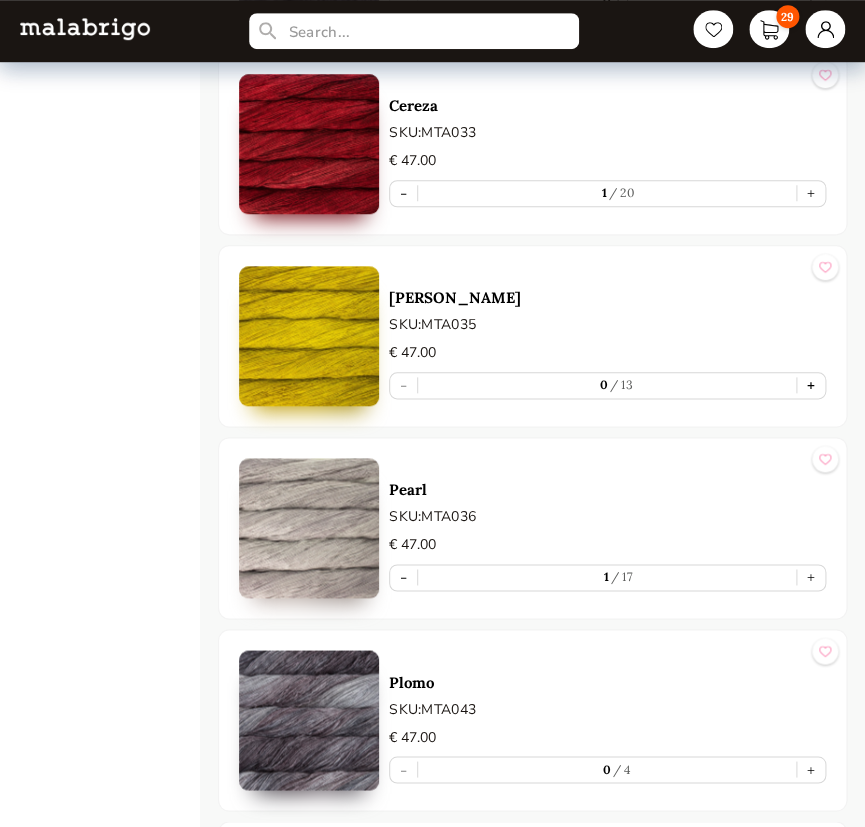 click on "+" at bounding box center [811, 385] 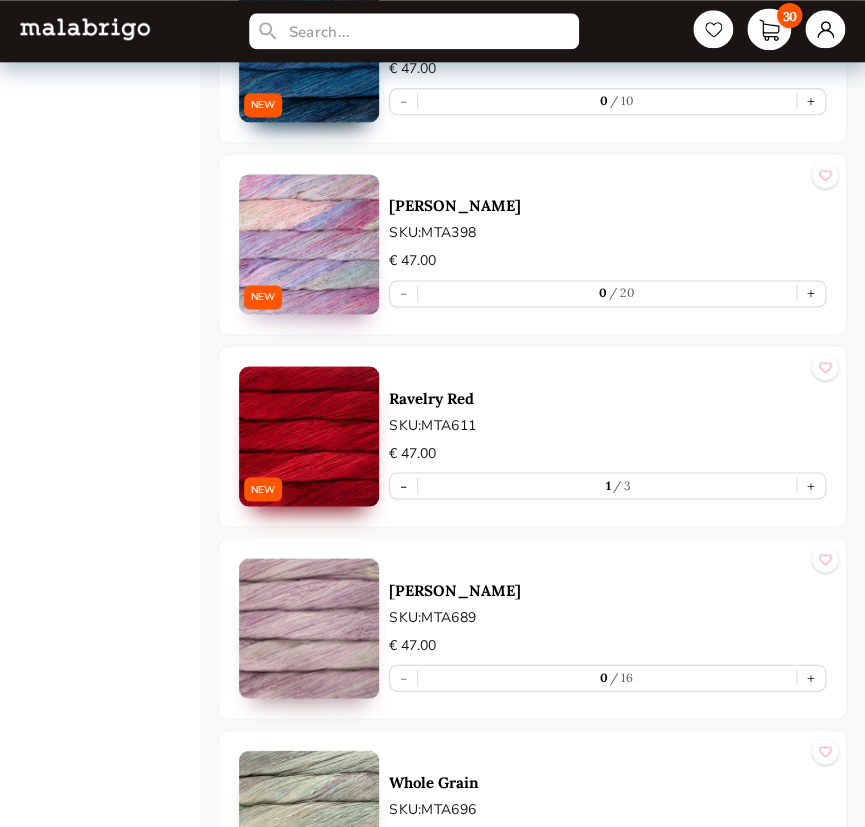 click on "30" at bounding box center (769, 29) 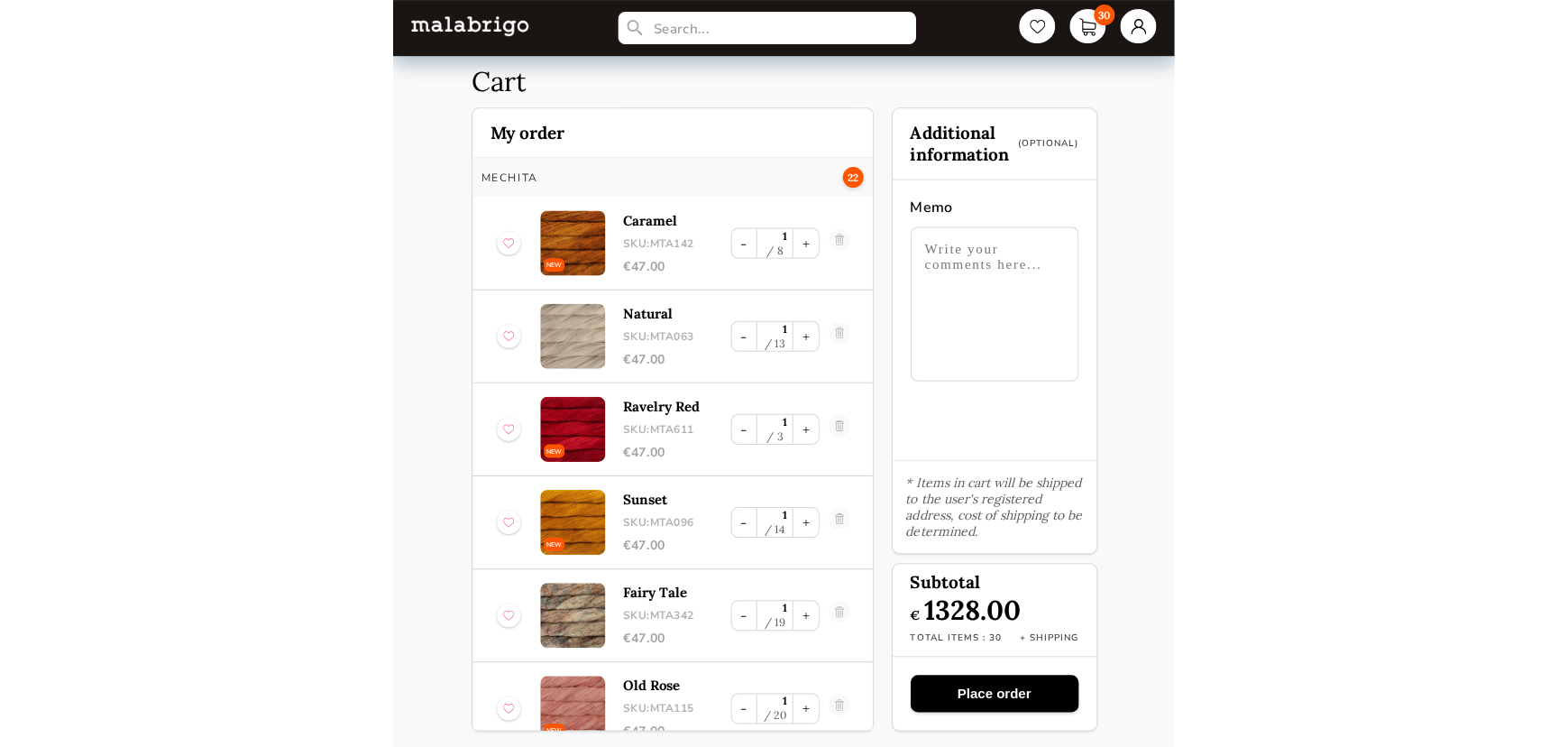 scroll, scrollTop: 39, scrollLeft: 0, axis: vertical 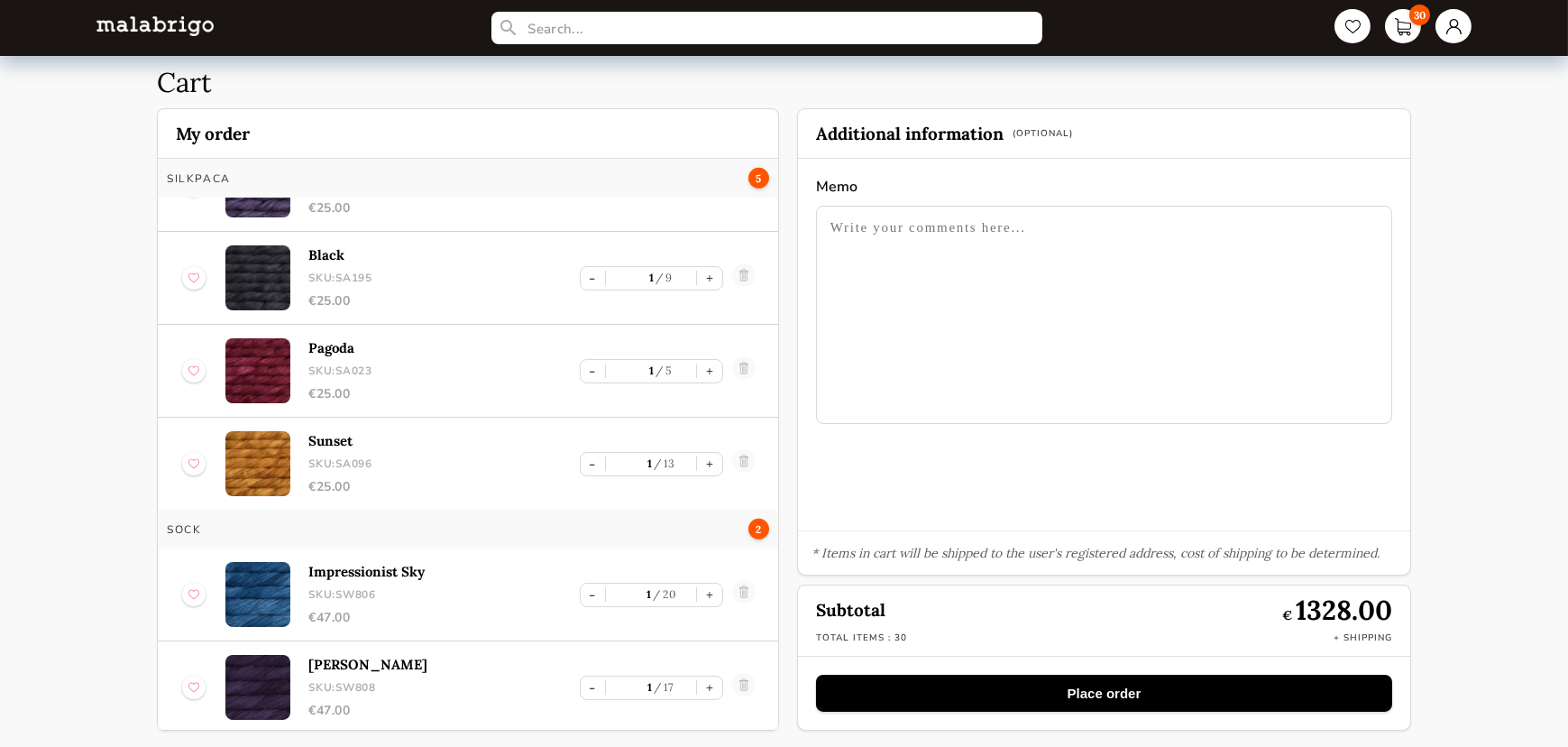 click on "Place order" at bounding box center [1104, 693] 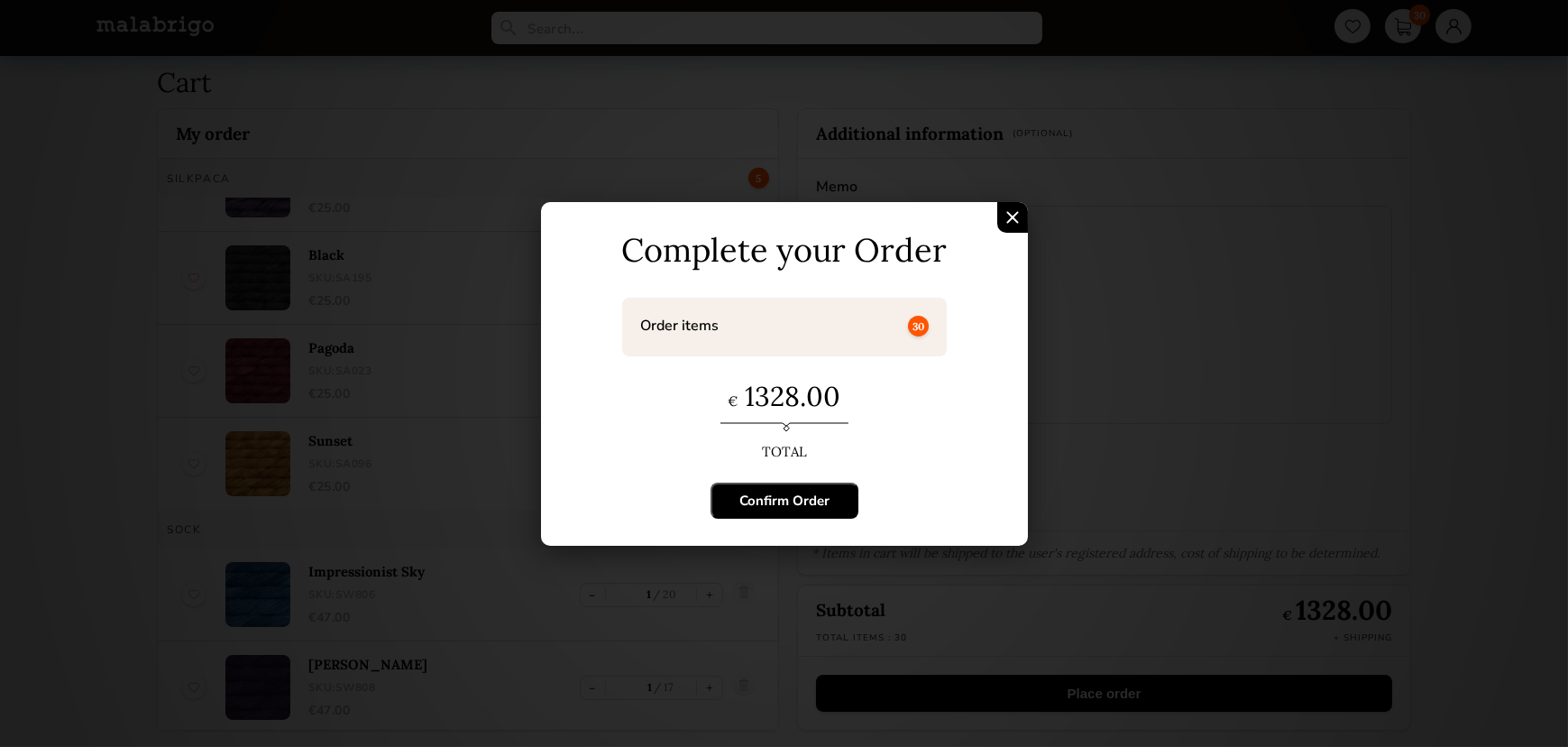 click on "Confirm Order" at bounding box center [784, 501] 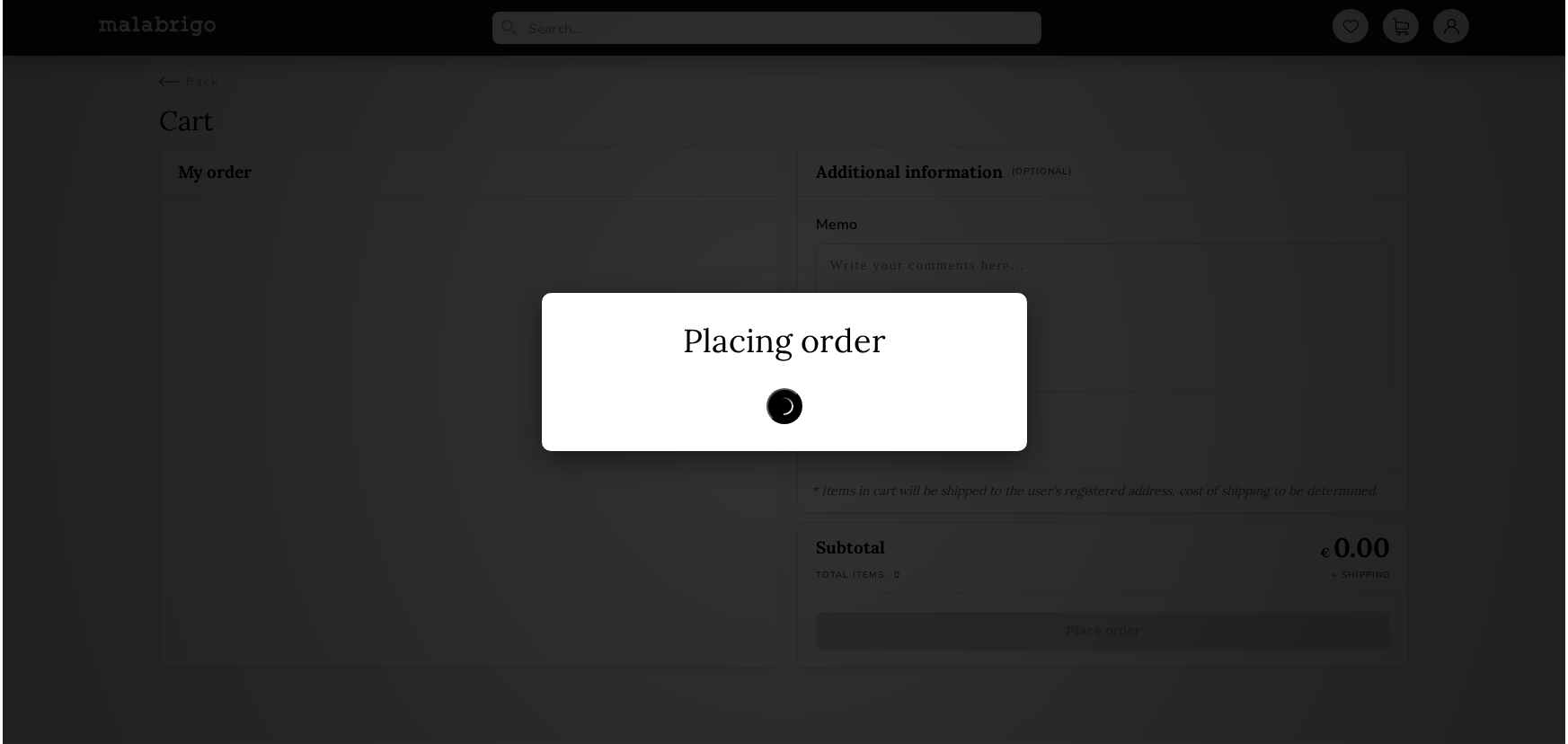 scroll, scrollTop: 0, scrollLeft: 0, axis: both 